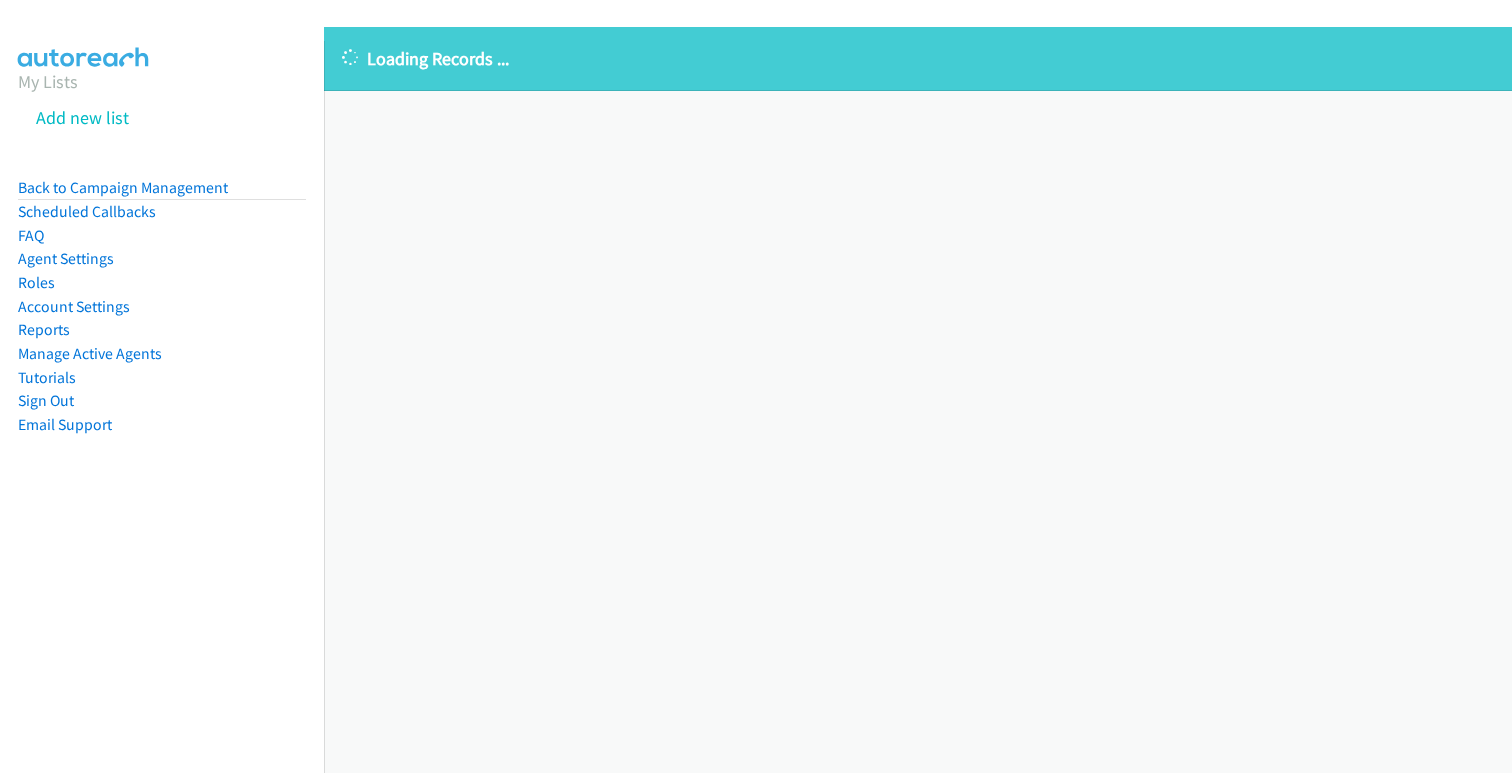 scroll, scrollTop: 0, scrollLeft: 0, axis: both 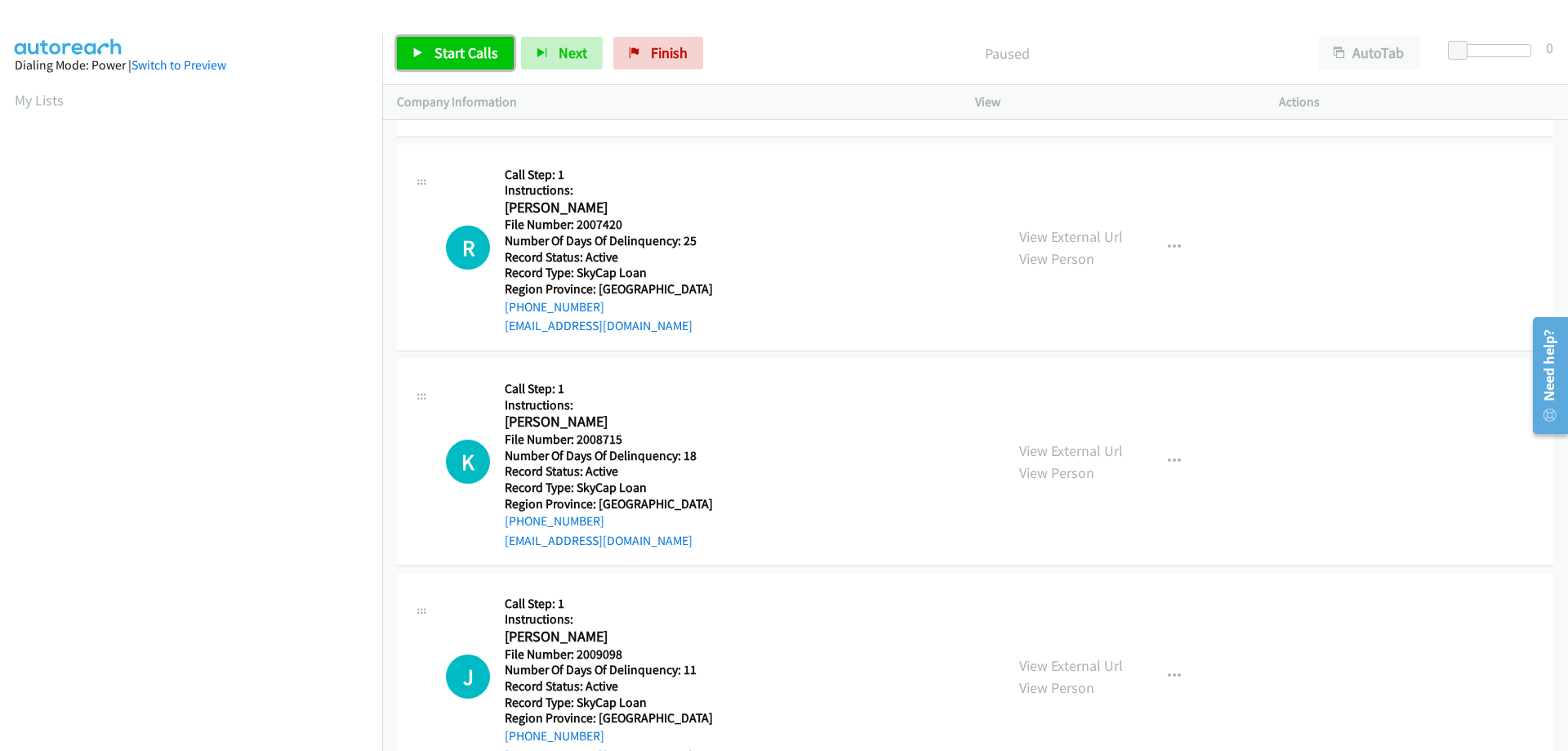 click on "Start Calls" at bounding box center [466, 52] 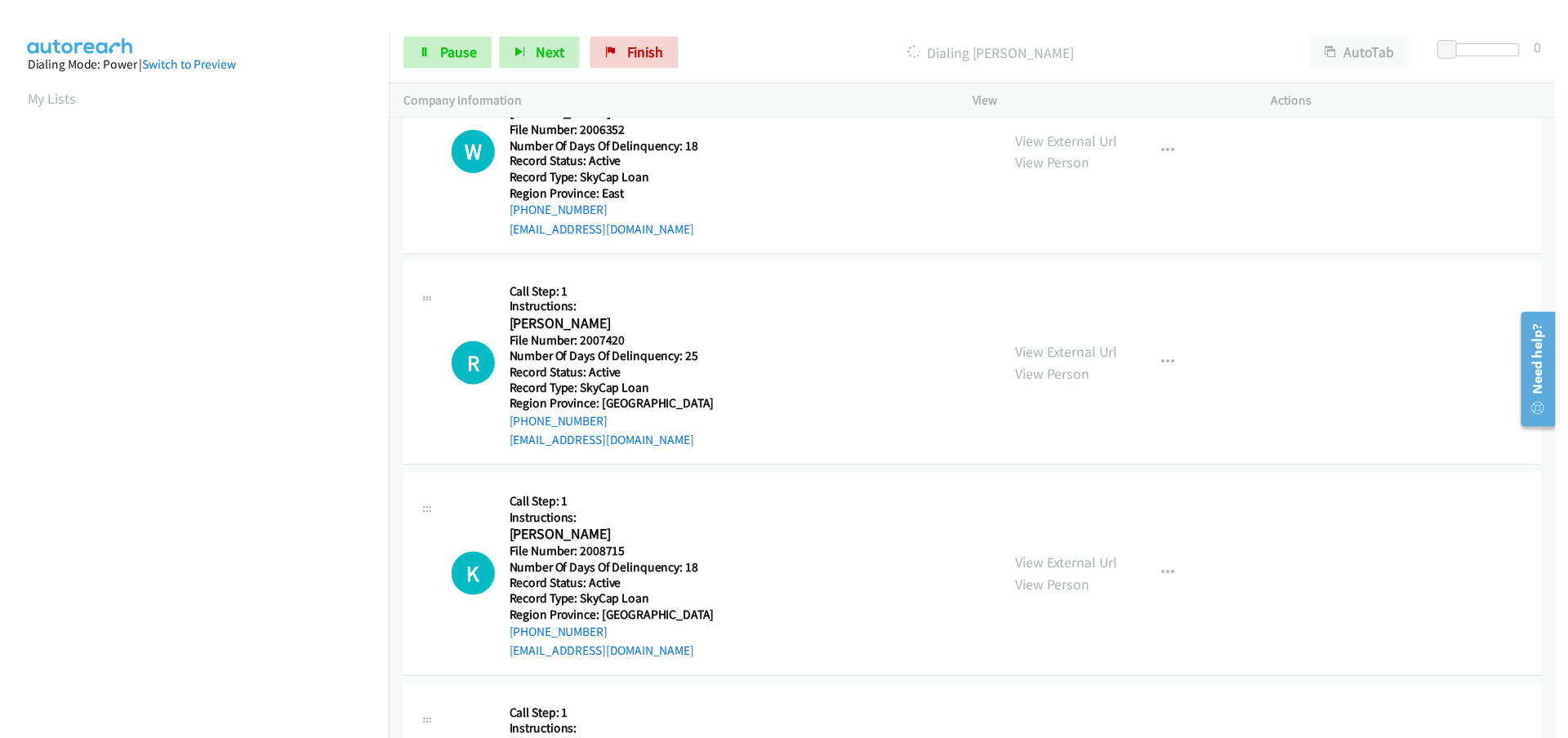scroll, scrollTop: 0, scrollLeft: 0, axis: both 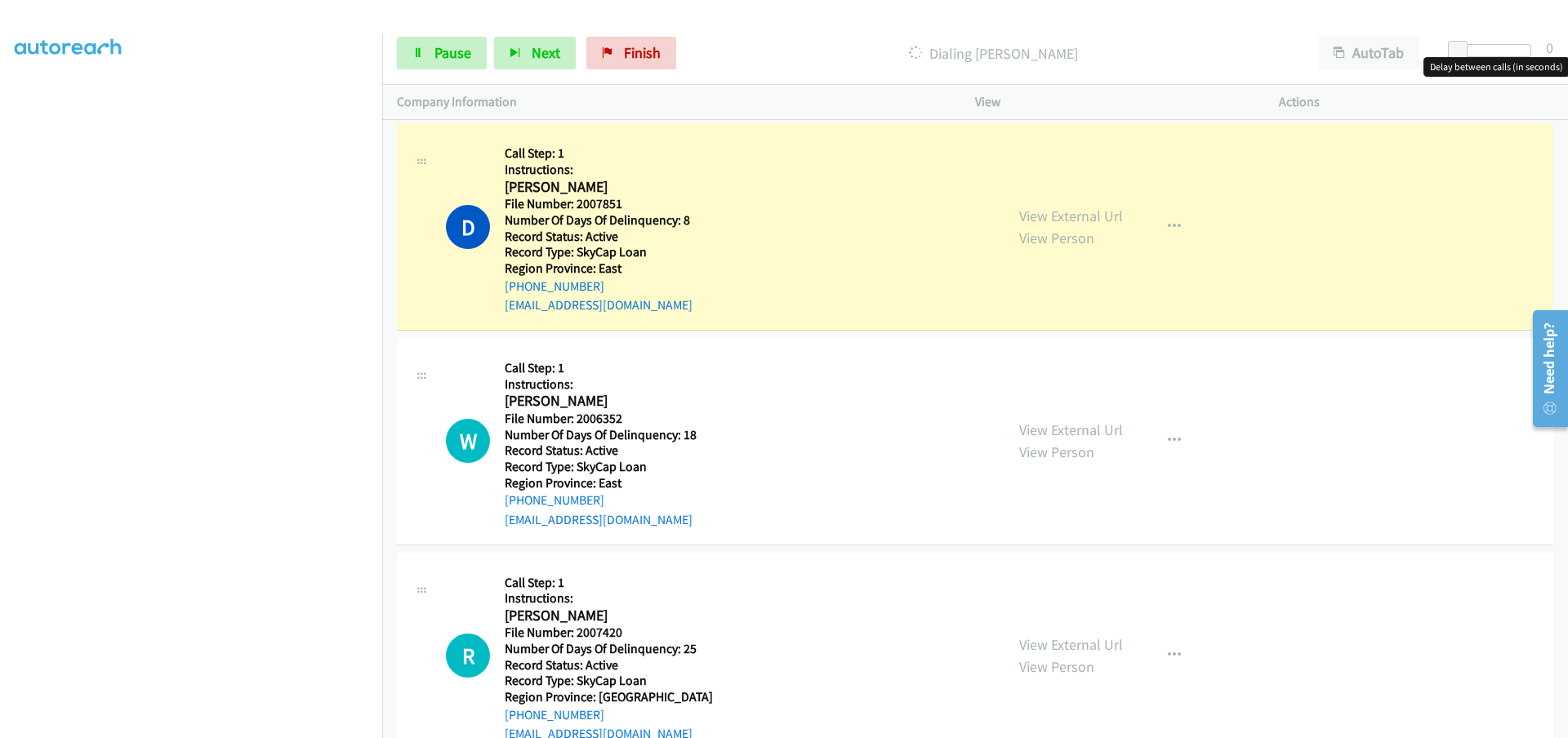 click at bounding box center (1494, 51) 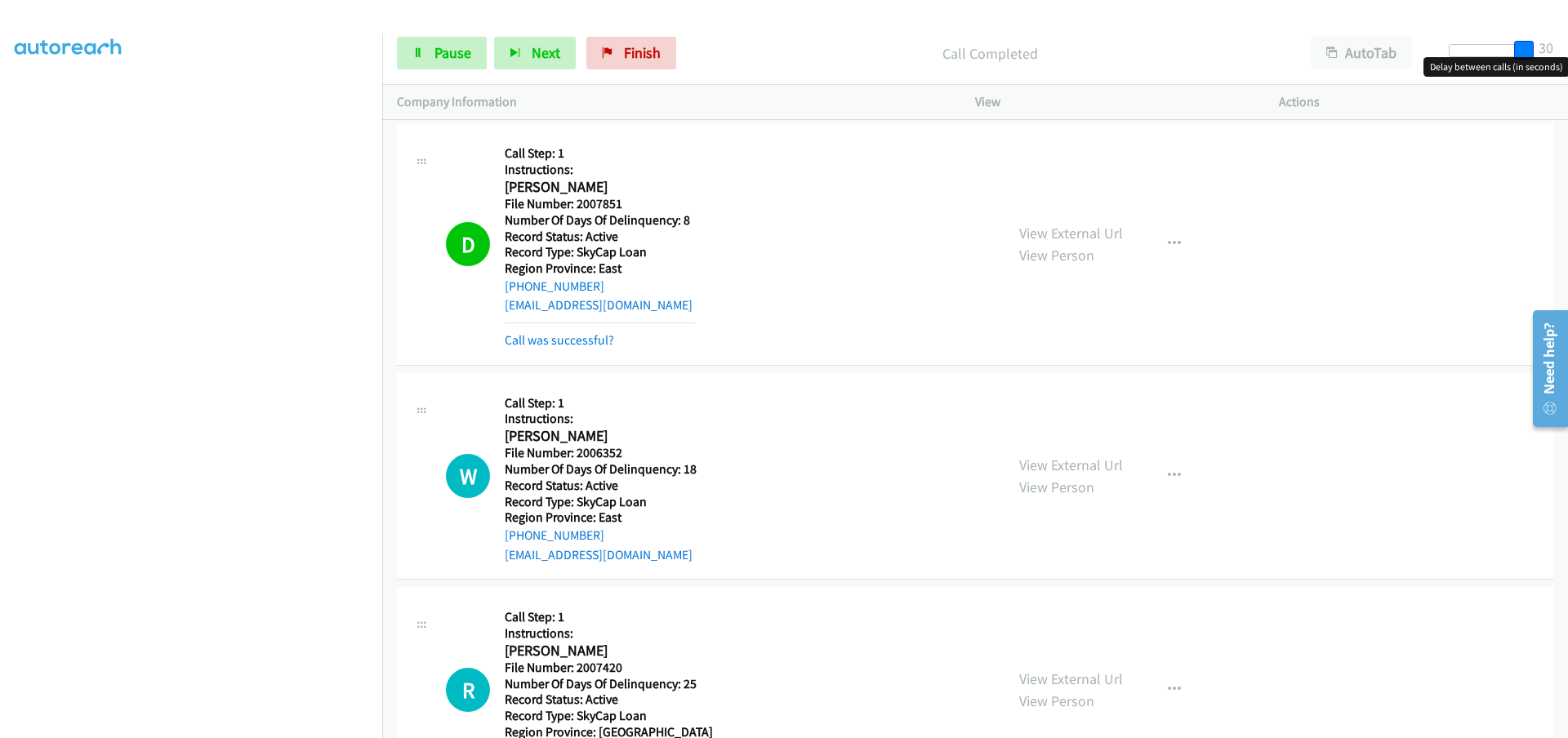 drag, startPoint x: 1478, startPoint y: 50, endPoint x: 1530, endPoint y: 52, distance: 52.038447 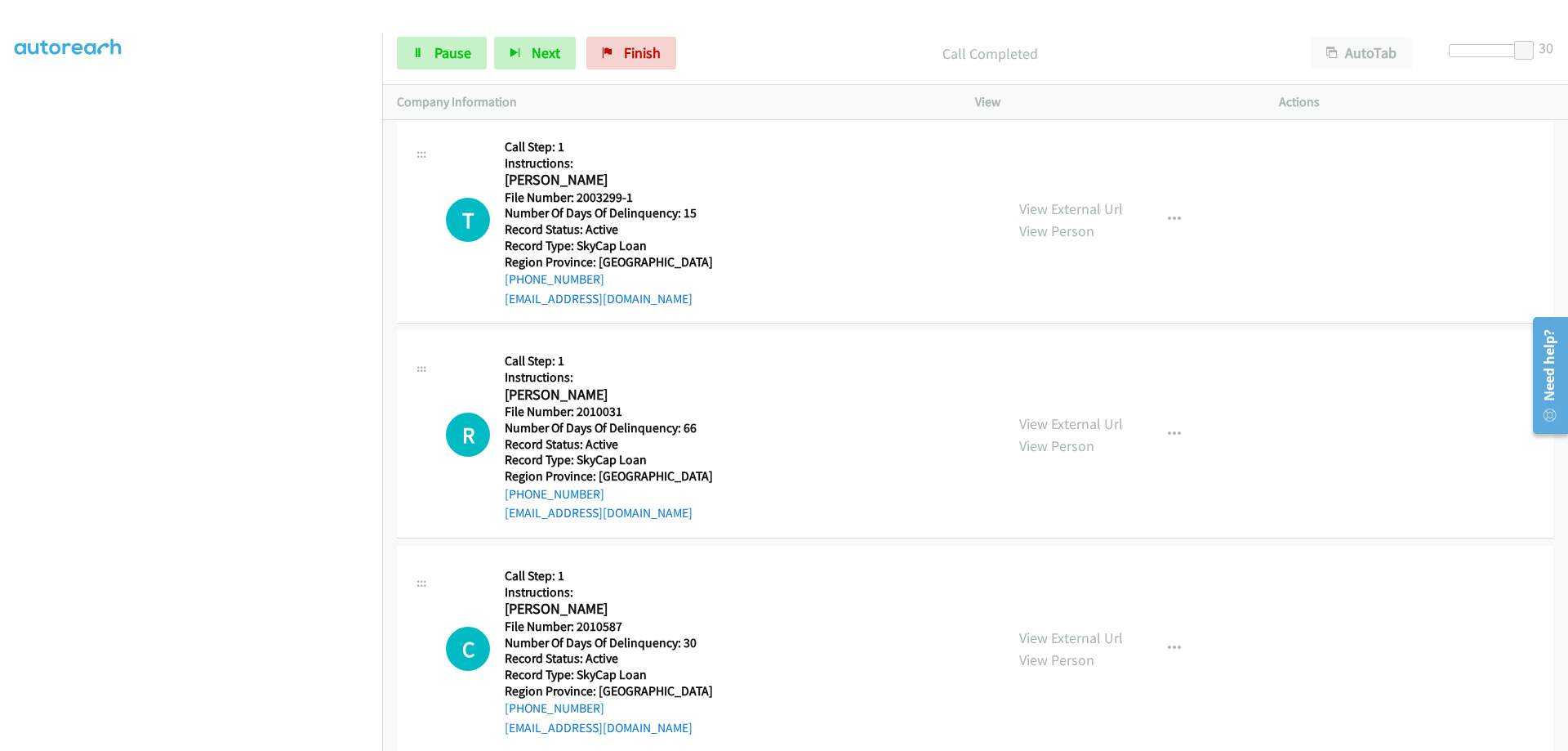 scroll, scrollTop: 2003, scrollLeft: 0, axis: vertical 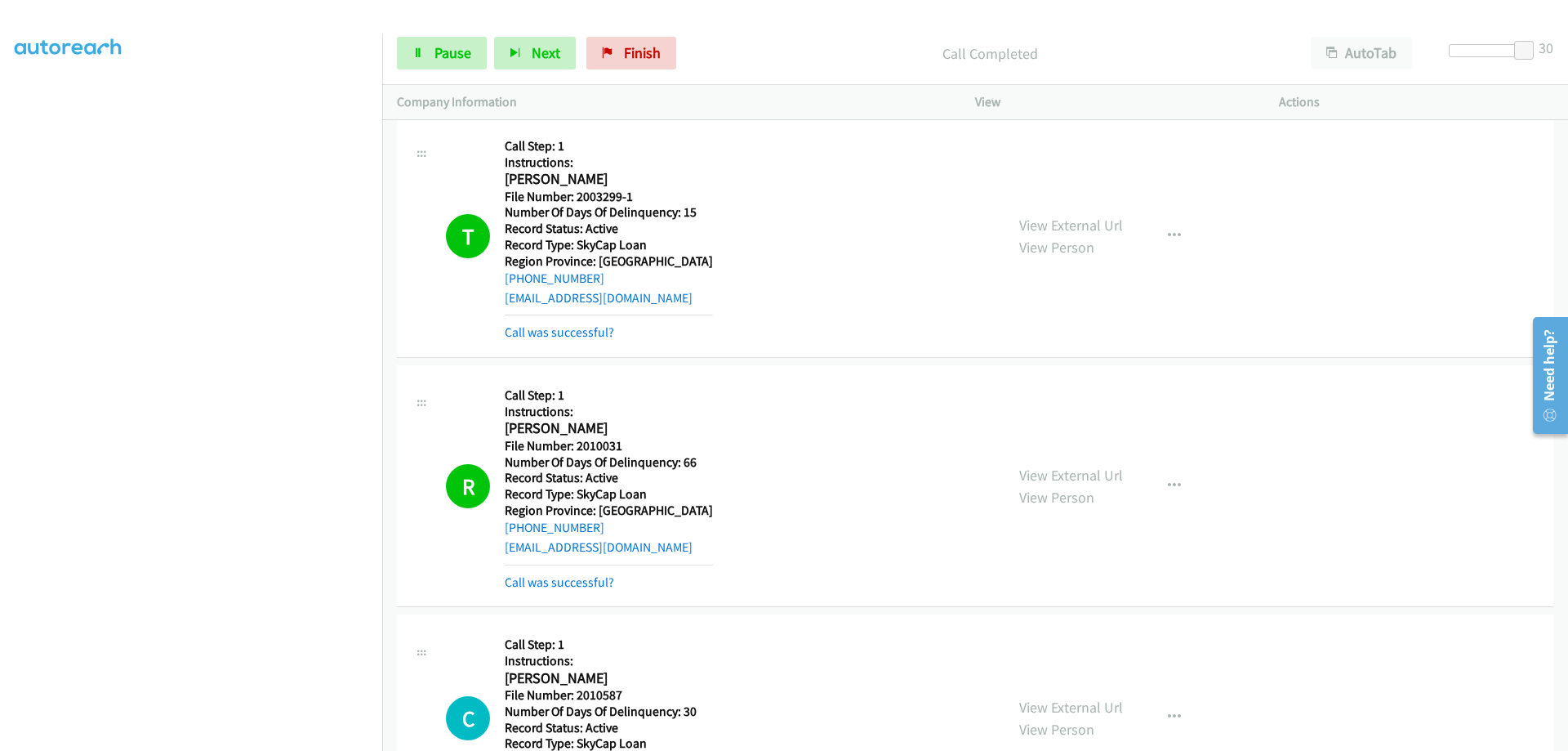 click on "C
Callback Scheduled
Call Step: 1
Instructions:
Chris Durling
America/Toronto
File Number: 2010587
Number Of Days Of Delinquency: 30
Record Status: Active
Record Type: SkyCap Loan
Region Province: Ontario
+1 705-642-5013
durlz@hotmail.com
Call was successful?" at bounding box center (718, 717) 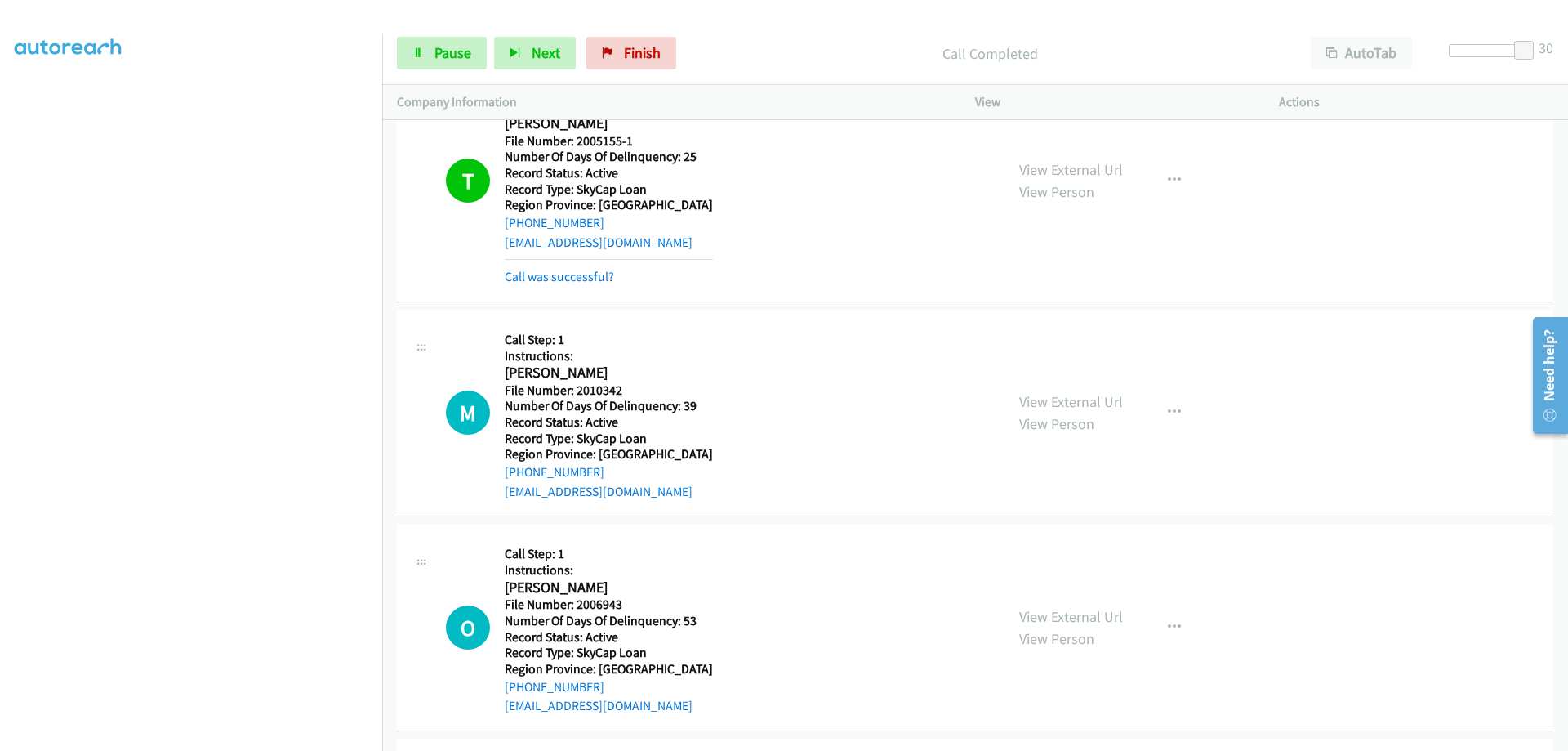 scroll, scrollTop: 3073, scrollLeft: 0, axis: vertical 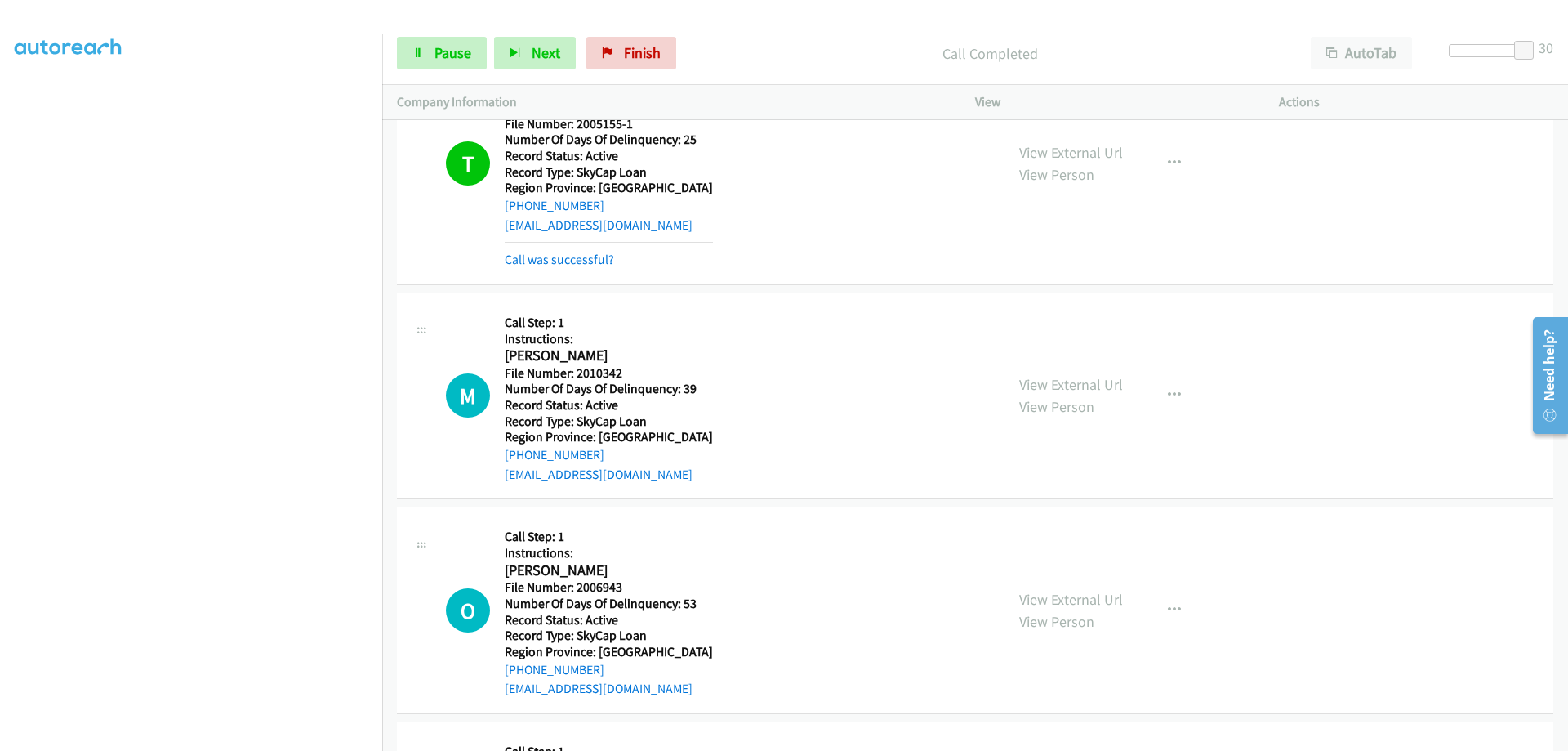 click on "File Number: 2010342" at bounding box center (608, 373) 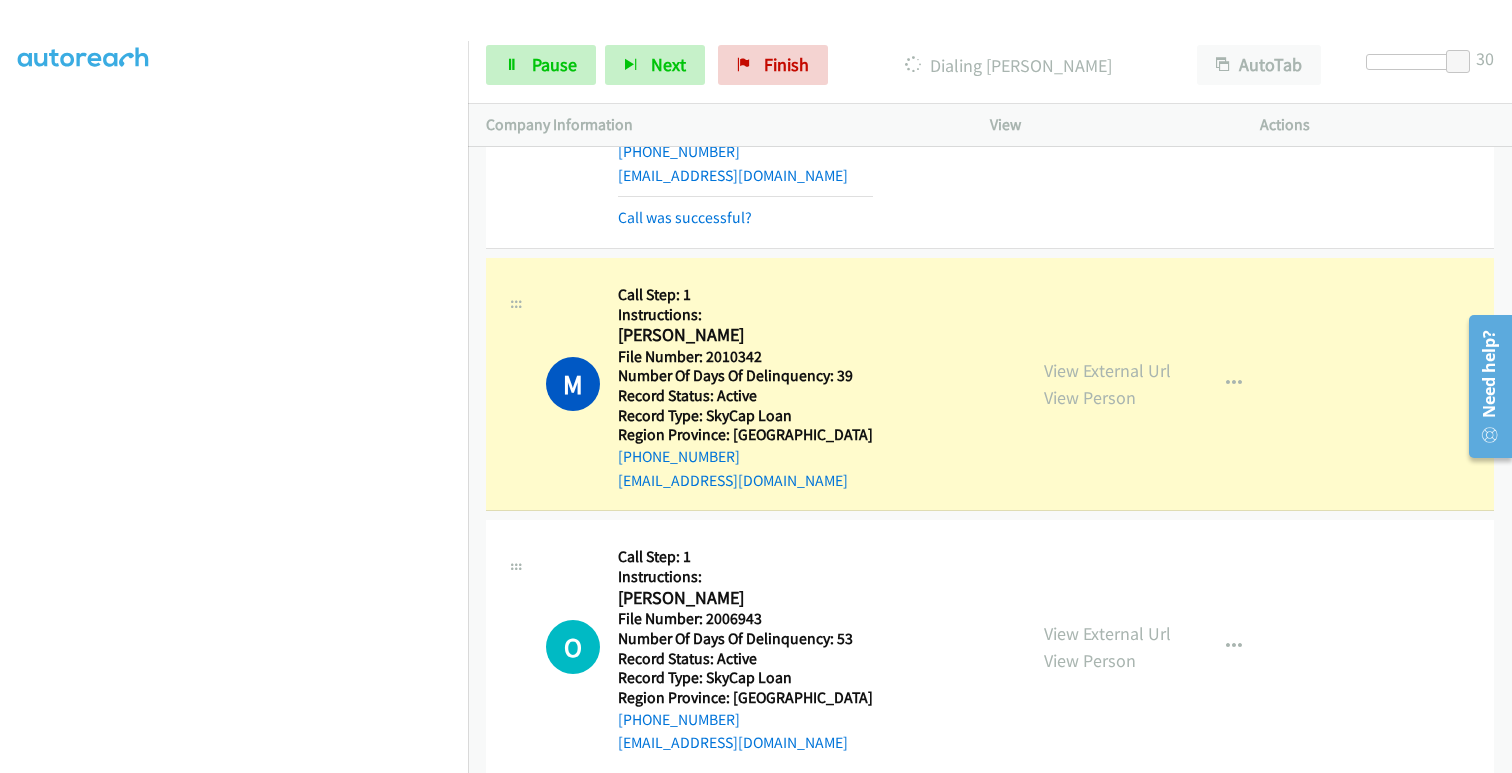 scroll, scrollTop: 3961, scrollLeft: 0, axis: vertical 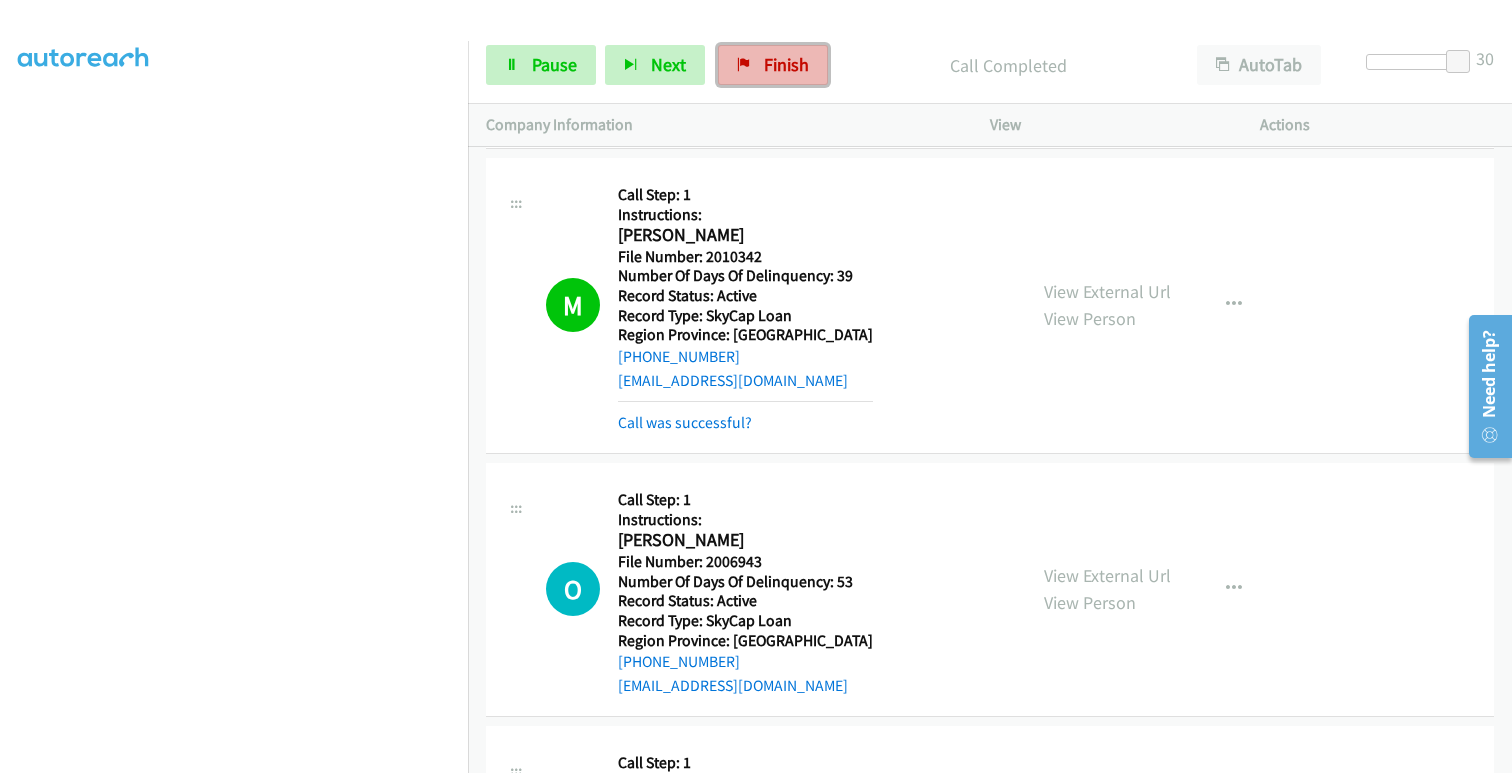 click on "Finish" at bounding box center [773, 65] 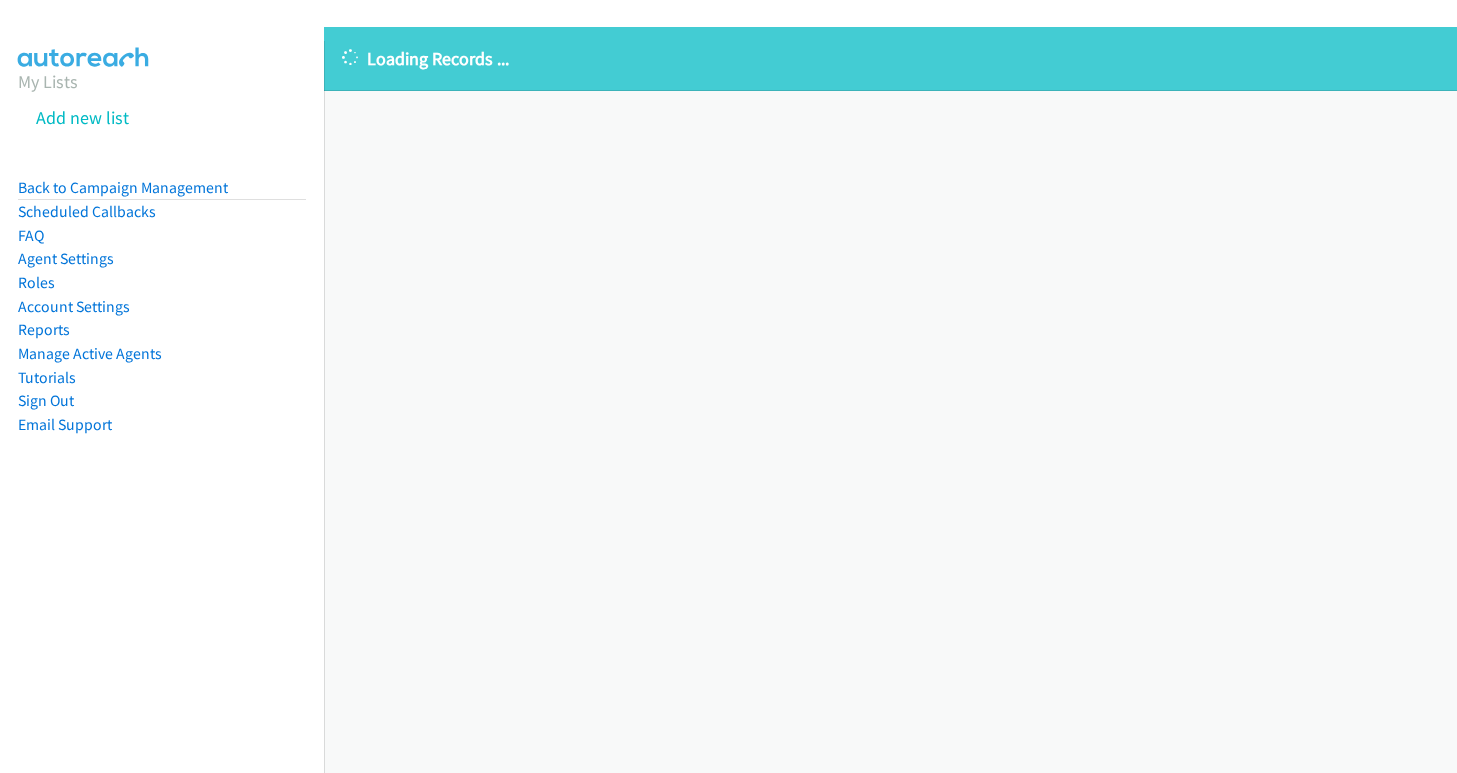 scroll, scrollTop: 0, scrollLeft: 0, axis: both 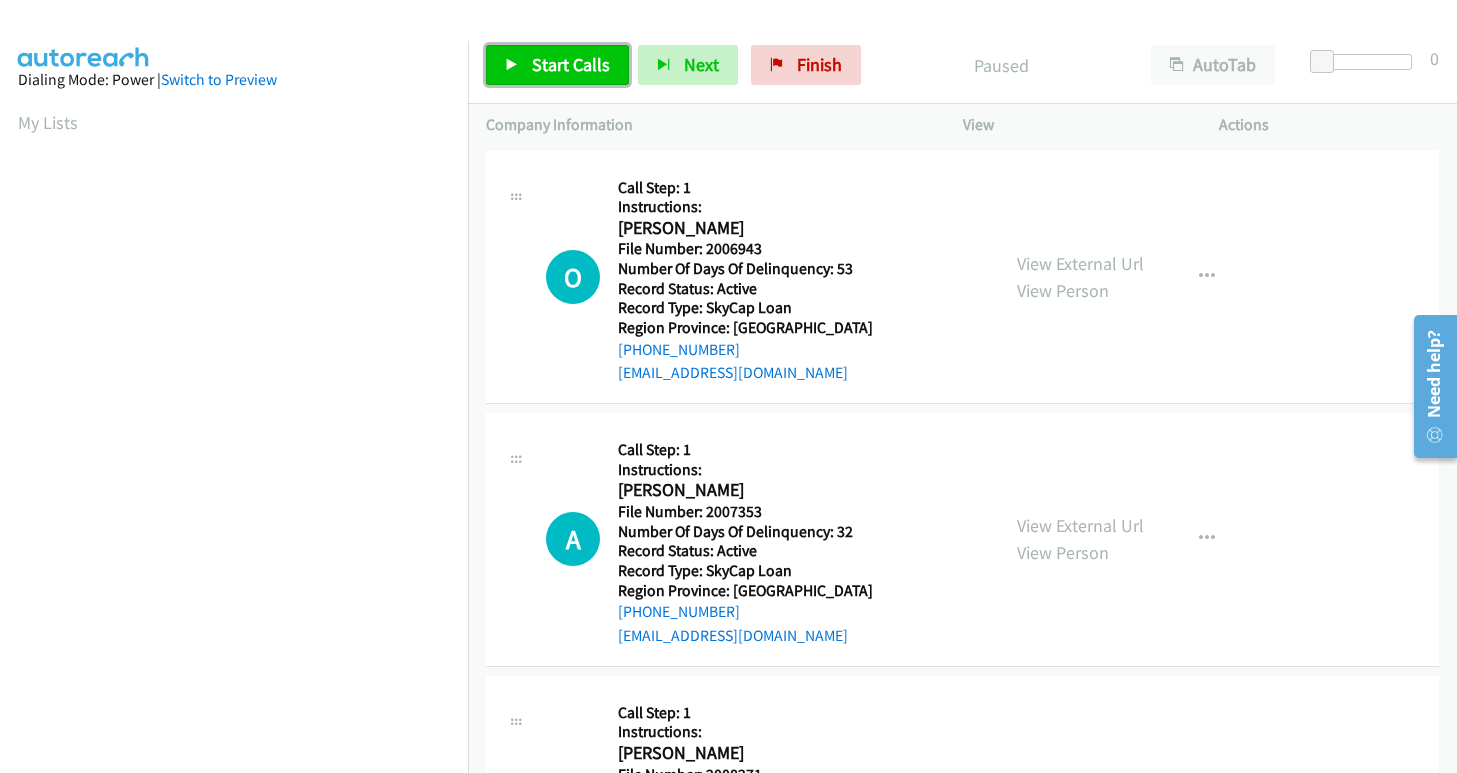click on "Start Calls" at bounding box center [557, 65] 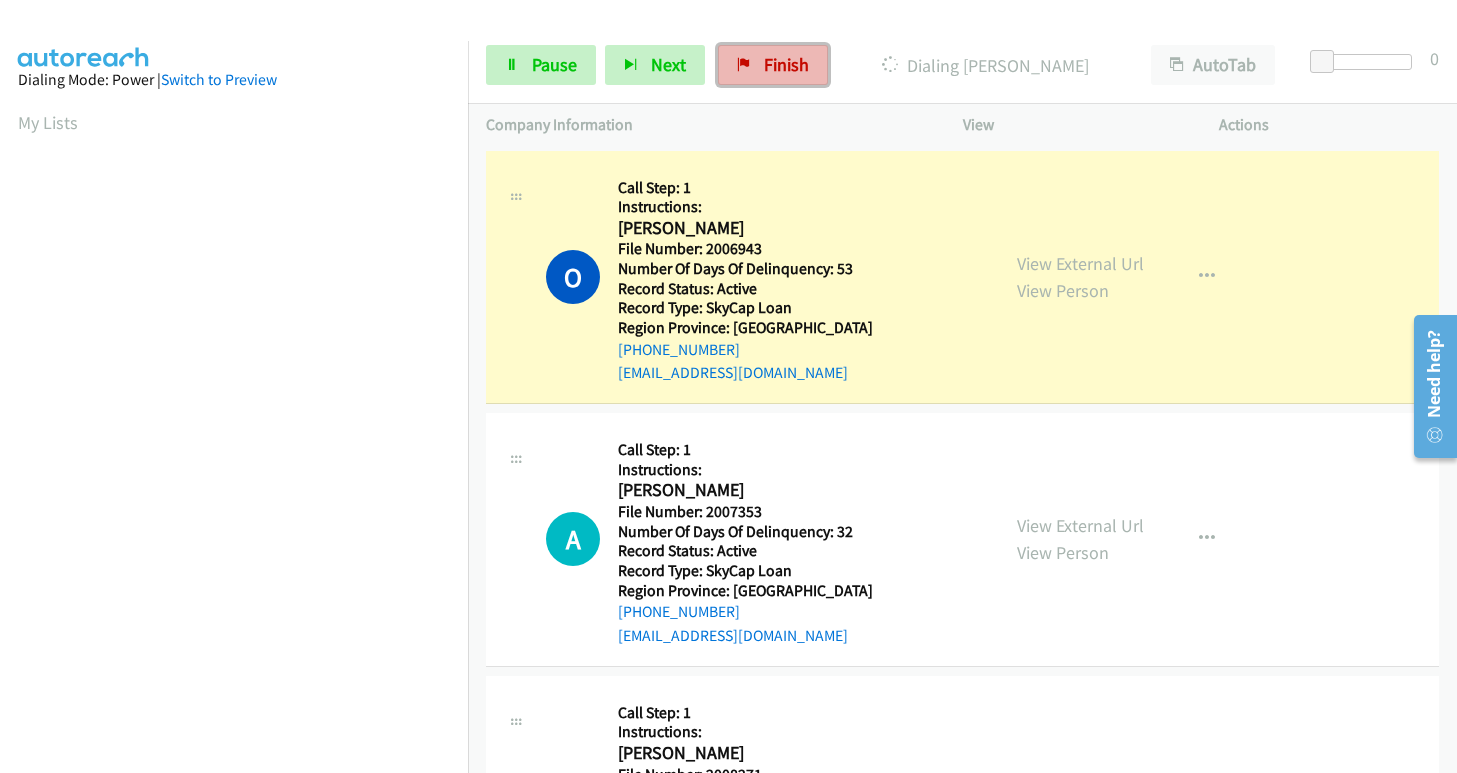 click on "Finish" at bounding box center [786, 64] 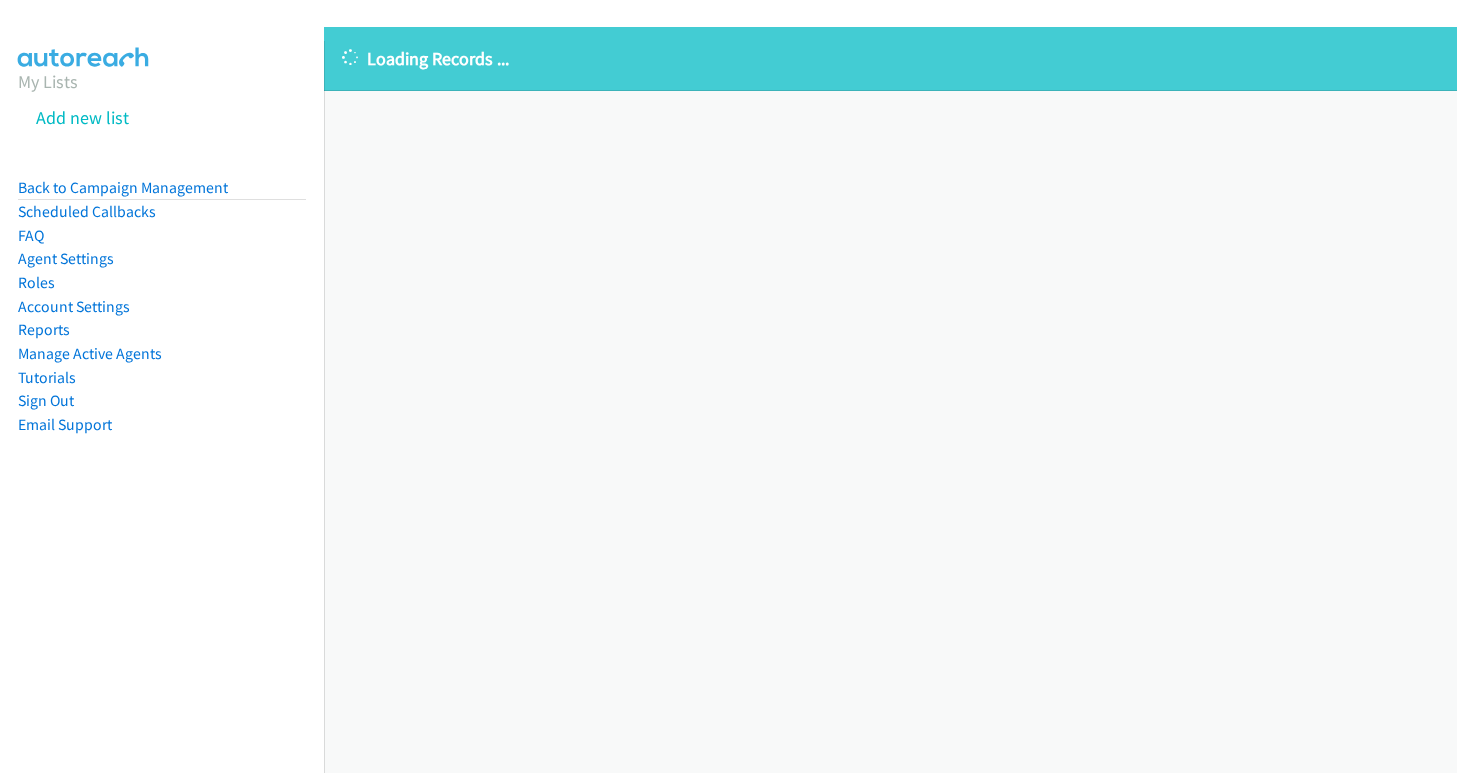 scroll, scrollTop: 0, scrollLeft: 0, axis: both 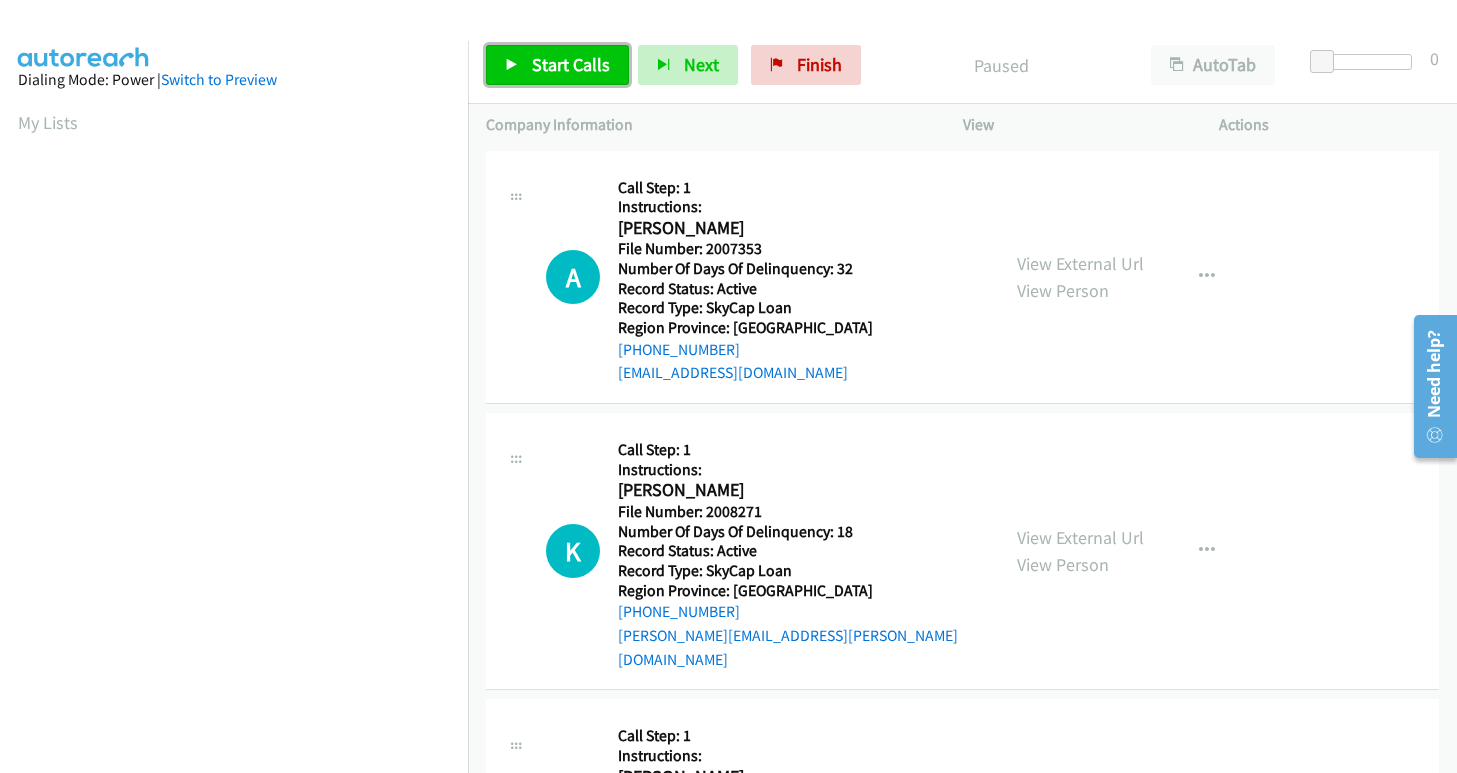 click on "Start Calls" at bounding box center [571, 64] 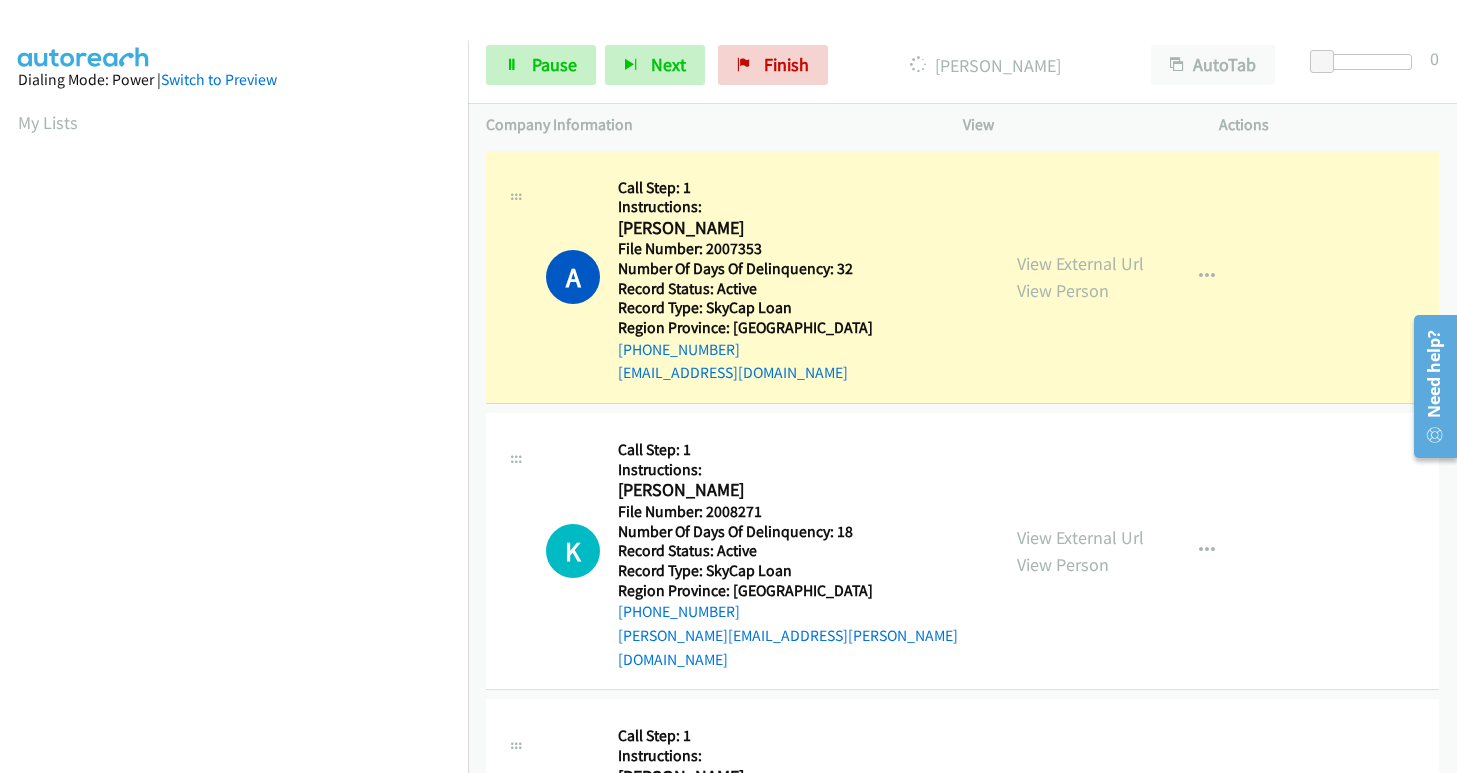 scroll, scrollTop: 100, scrollLeft: 0, axis: vertical 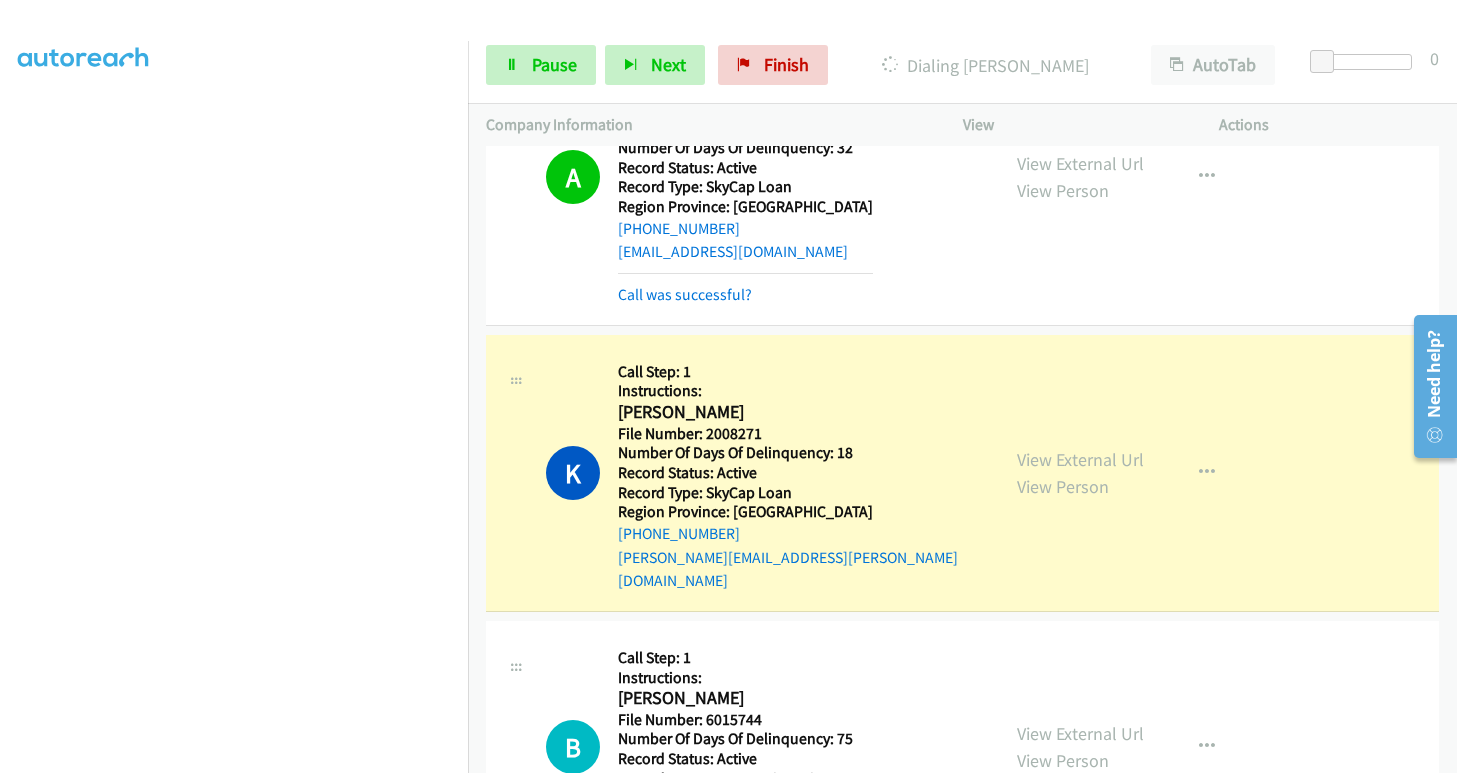 click at bounding box center [719, 38] 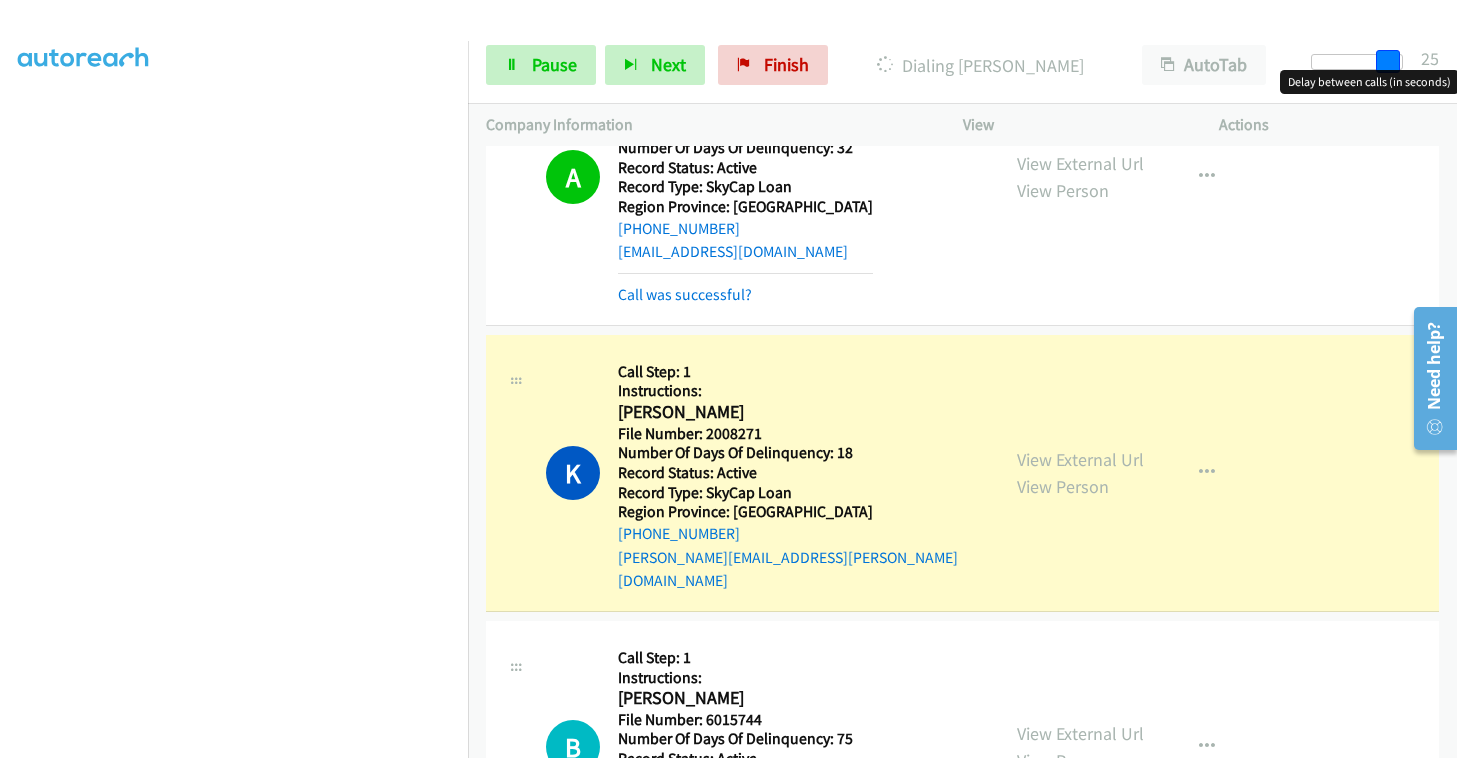 click at bounding box center [1357, 62] 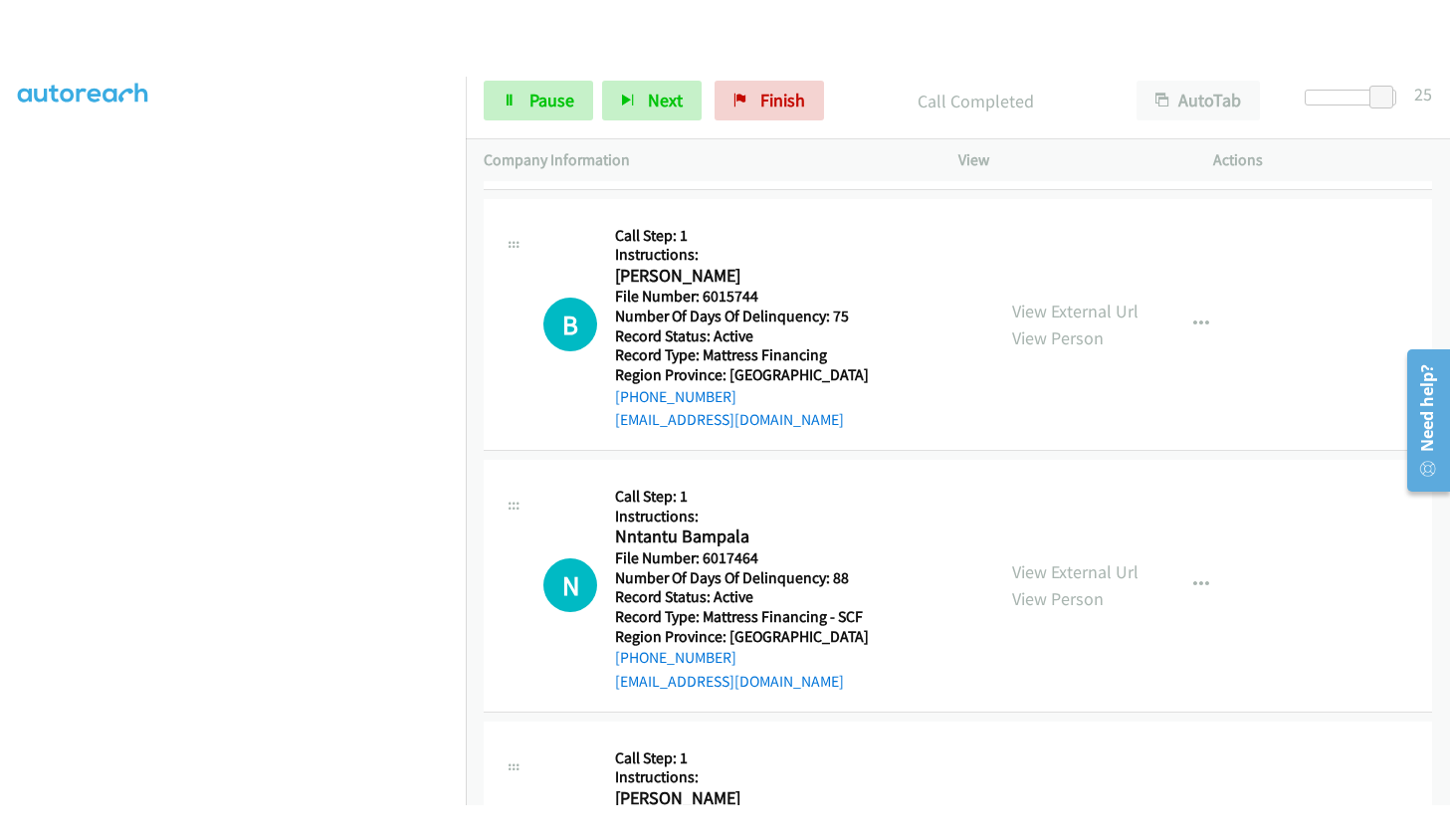scroll, scrollTop: 718, scrollLeft: 0, axis: vertical 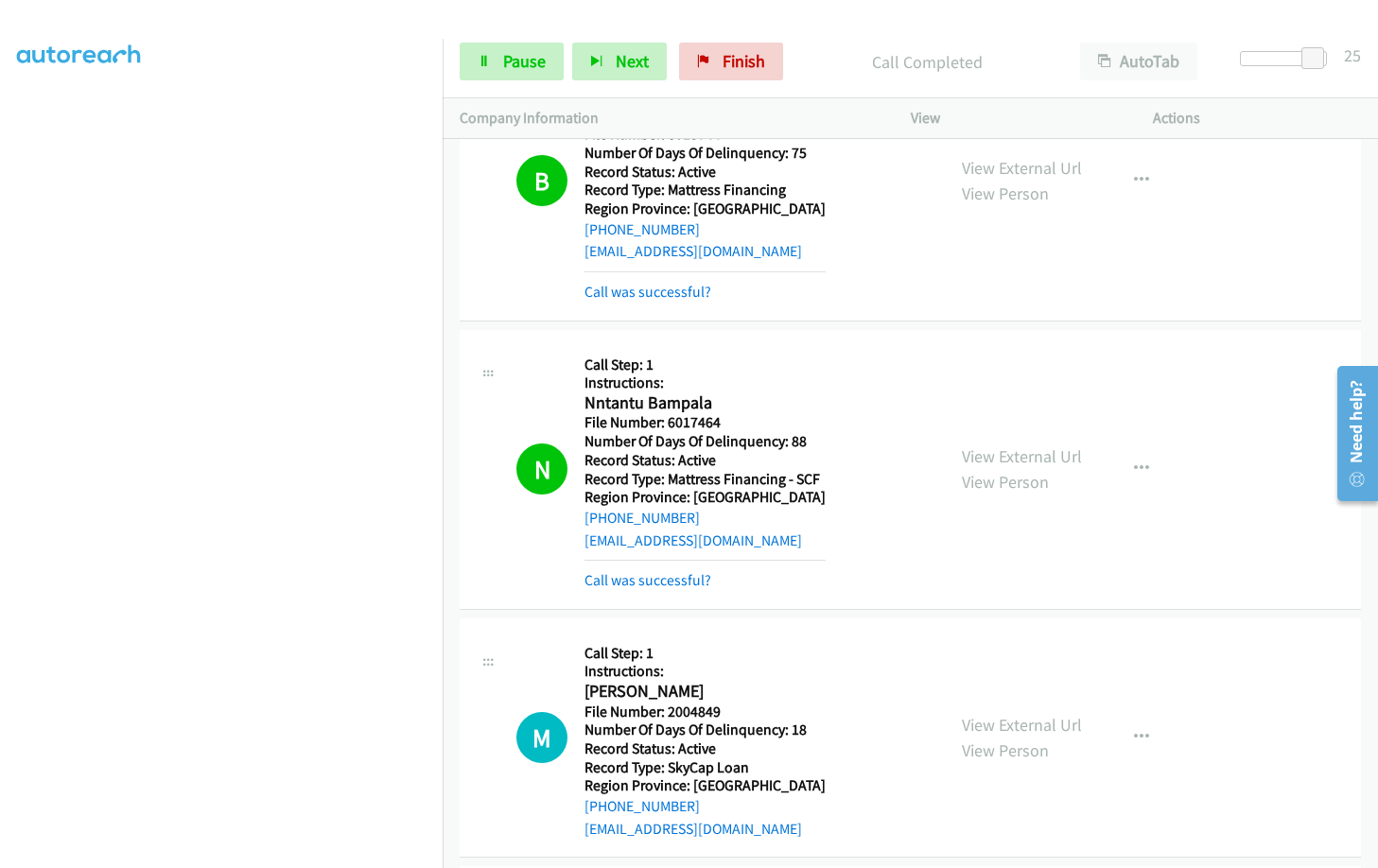 click on "N
Callback Scheduled
Call Step: 1
Instructions:
Nntantu Bampala
America/New_York
File Number: 6017464
Number Of Days Of Delinquency: 88
Record Status: Active
Record Type: Mattress Financing - SCF
Region Province: [GEOGRAPHIC_DATA]
[PHONE_NUMBER]
[EMAIL_ADDRESS][DOMAIN_NAME]
Call was successful?" at bounding box center [702, 469] 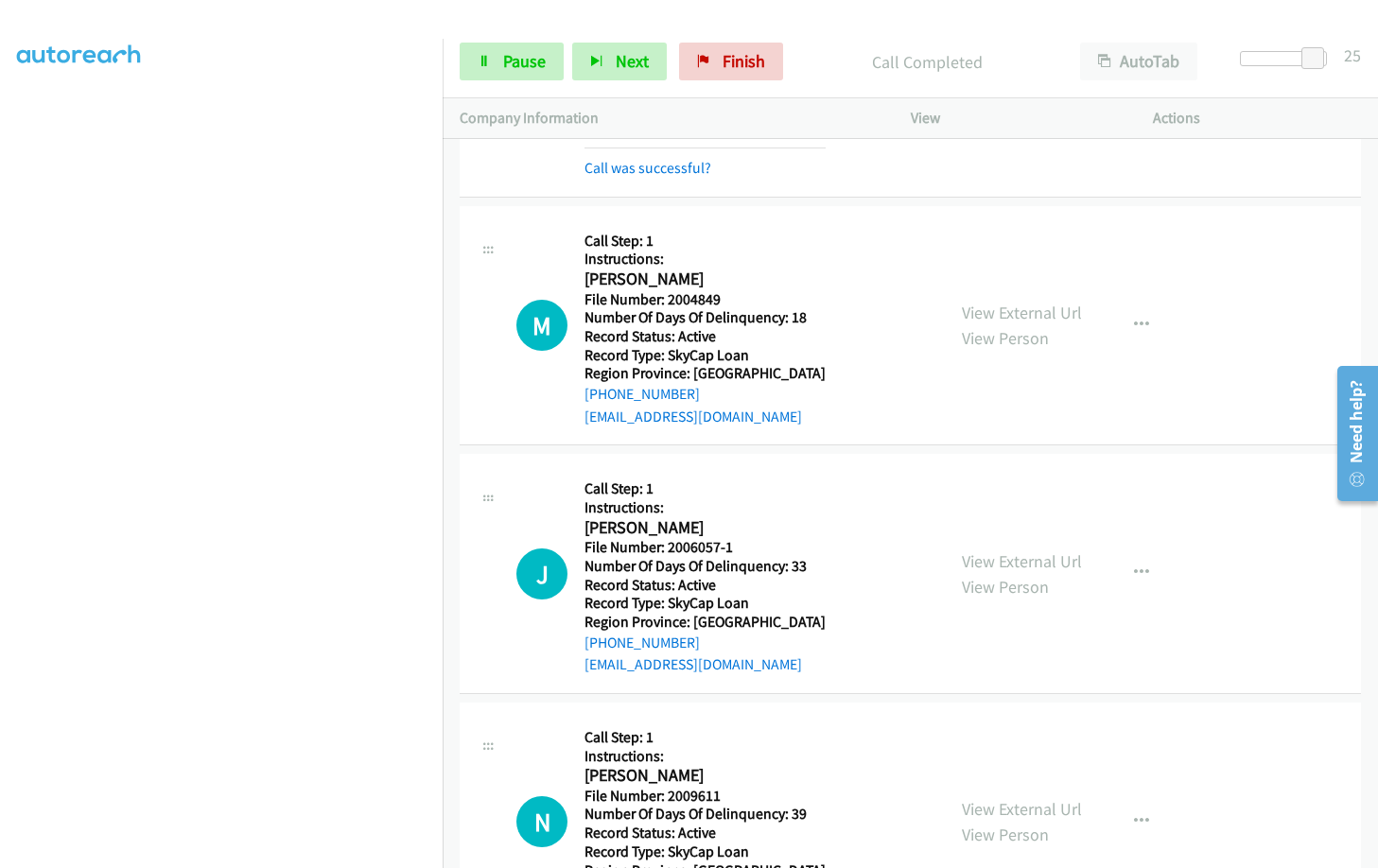 scroll, scrollTop: 1174, scrollLeft: 0, axis: vertical 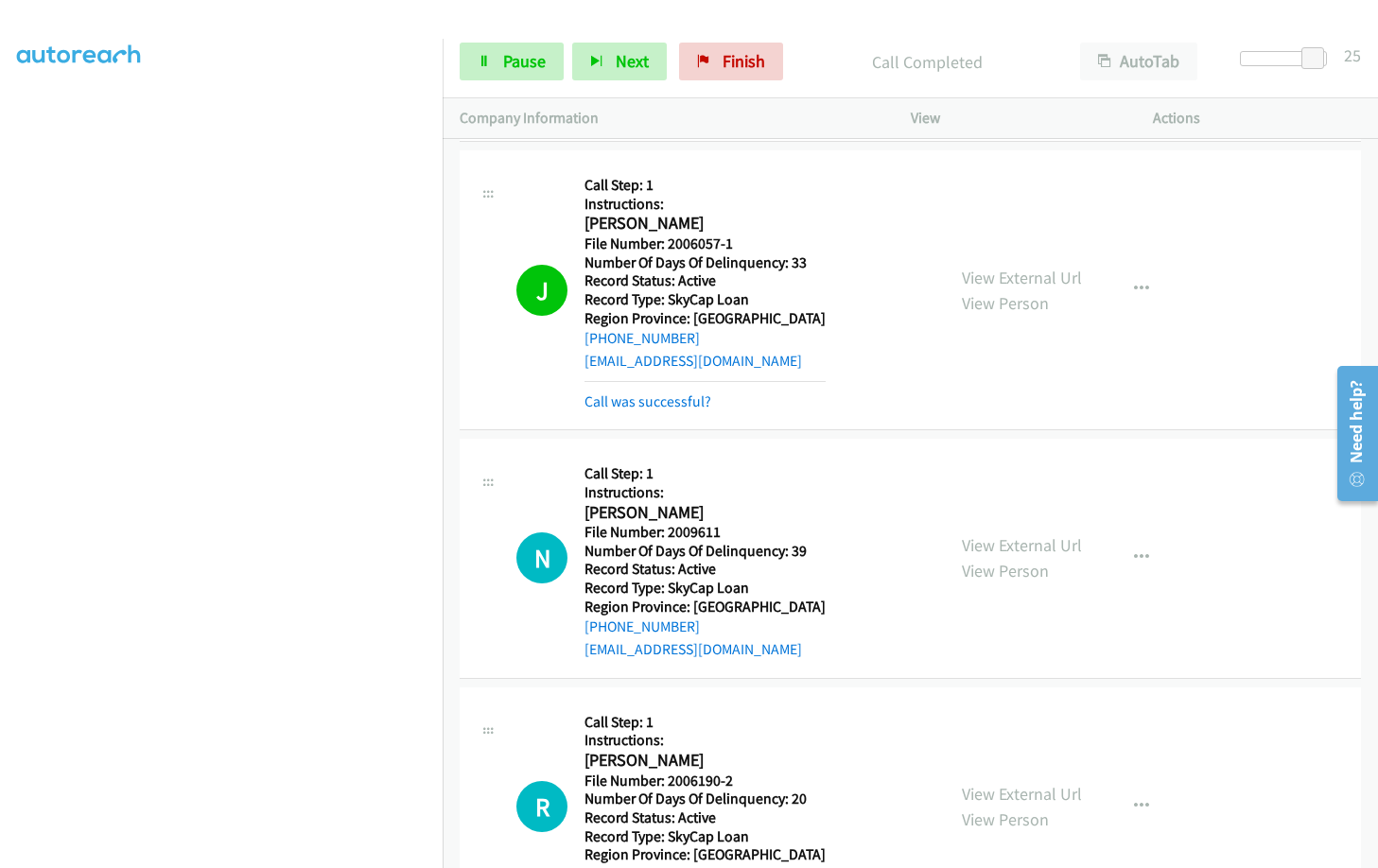 click on "J
Callback Scheduled
Call Step: 1
Instructions:
[PERSON_NAME]
America/New_York
File Number: 2006057-1
Number Of Days Of Delinquency: 33
Record Status: Active
Record Type: SkyCap Loan
Region Province: [GEOGRAPHIC_DATA]
[PHONE_NUMBER]
[EMAIL_ADDRESS][DOMAIN_NAME]
Call was successful?
View External Url
View Person
View External Url
Email
Schedule/Manage Callback
Skip Call
Add to do not call list" at bounding box center [910, 290] 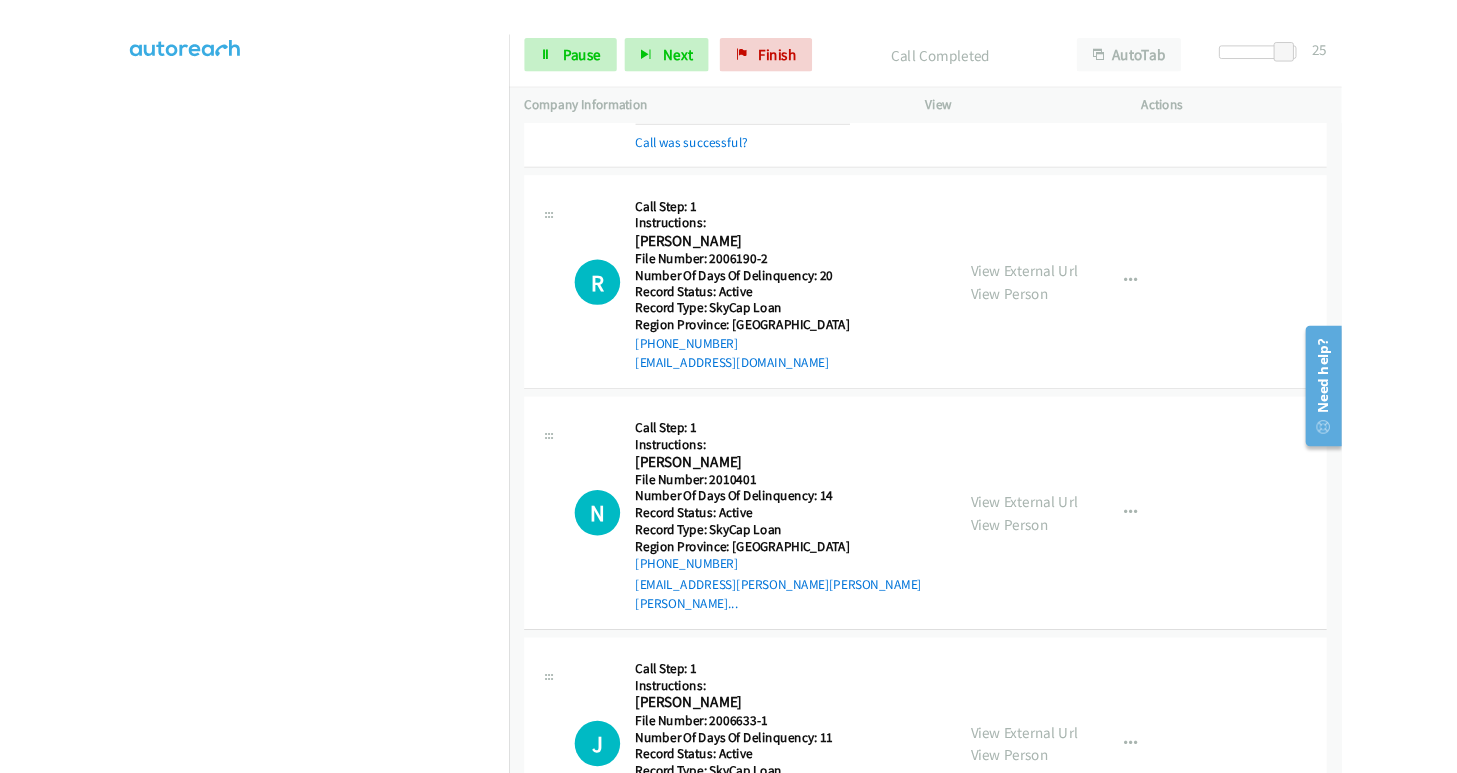 scroll, scrollTop: 2142, scrollLeft: 0, axis: vertical 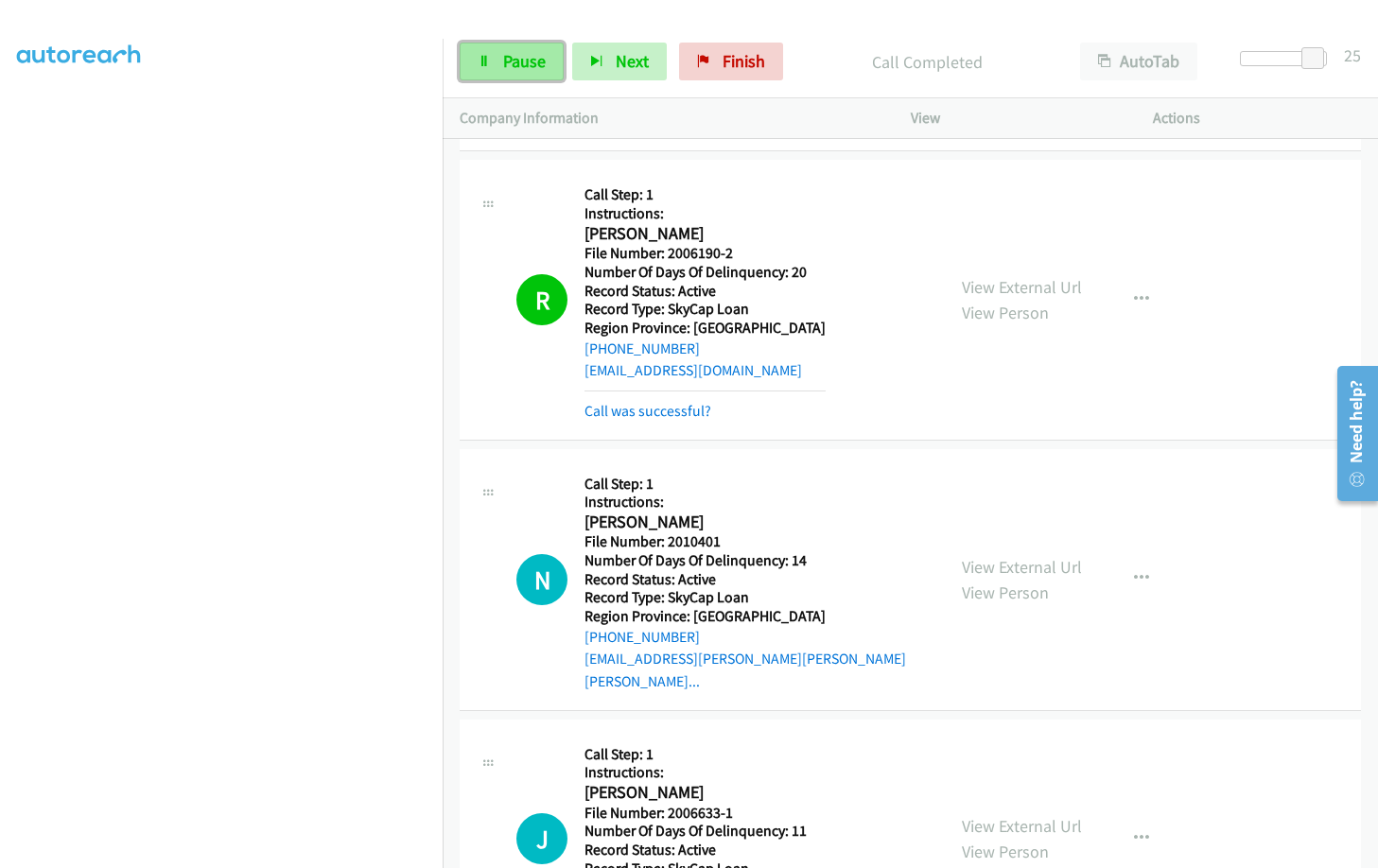 click on "Pause" at bounding box center [512, 61] 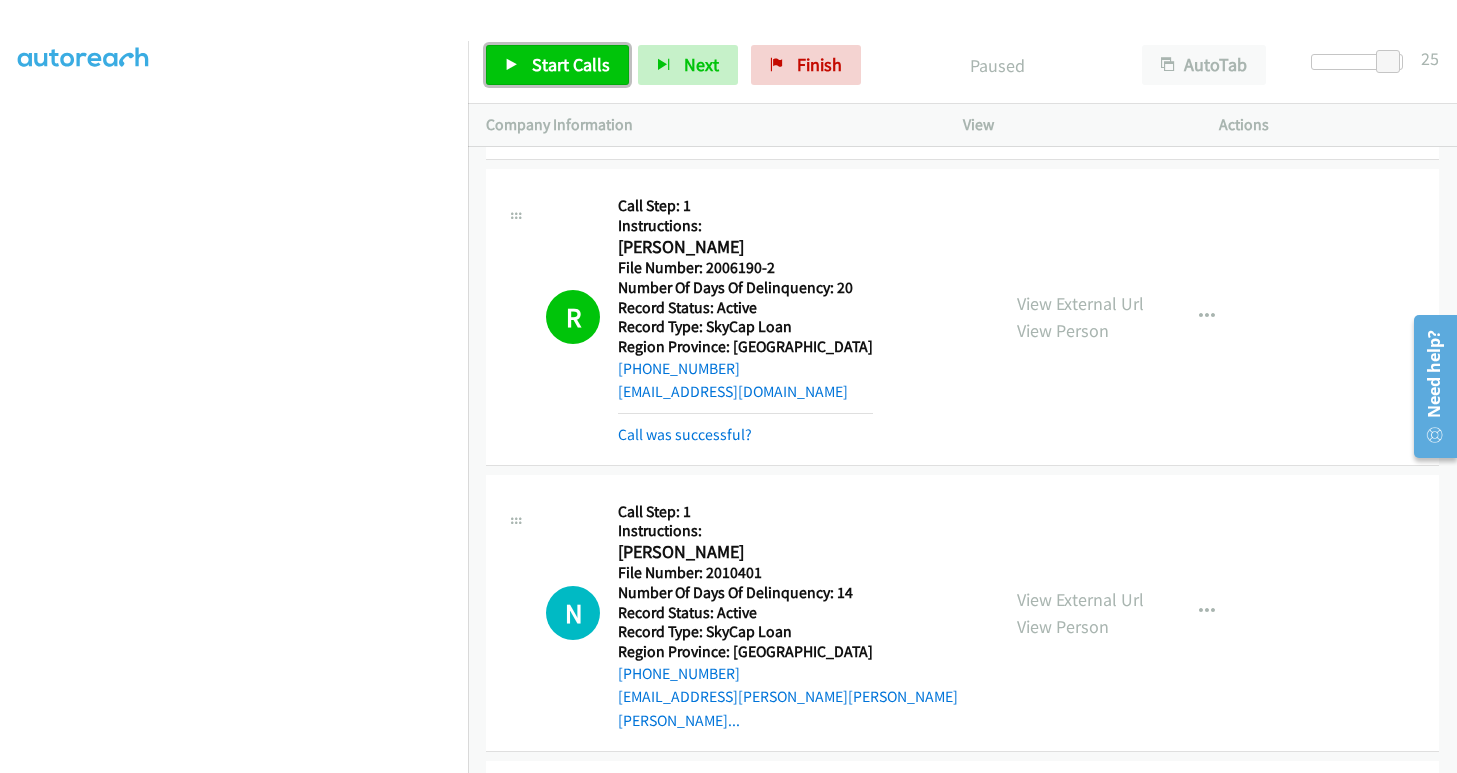 click on "Start Calls" at bounding box center [571, 64] 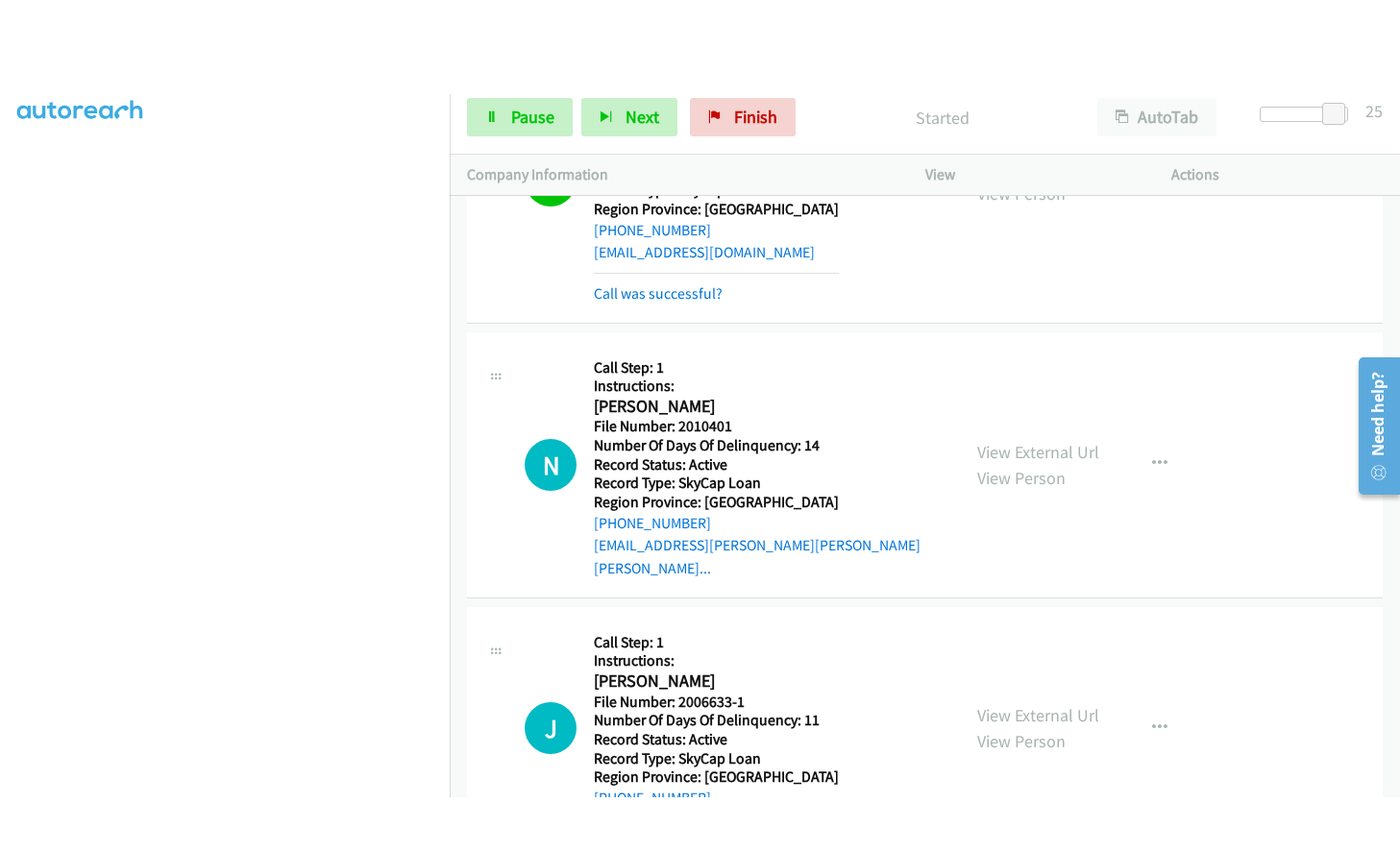 scroll, scrollTop: 2250, scrollLeft: 0, axis: vertical 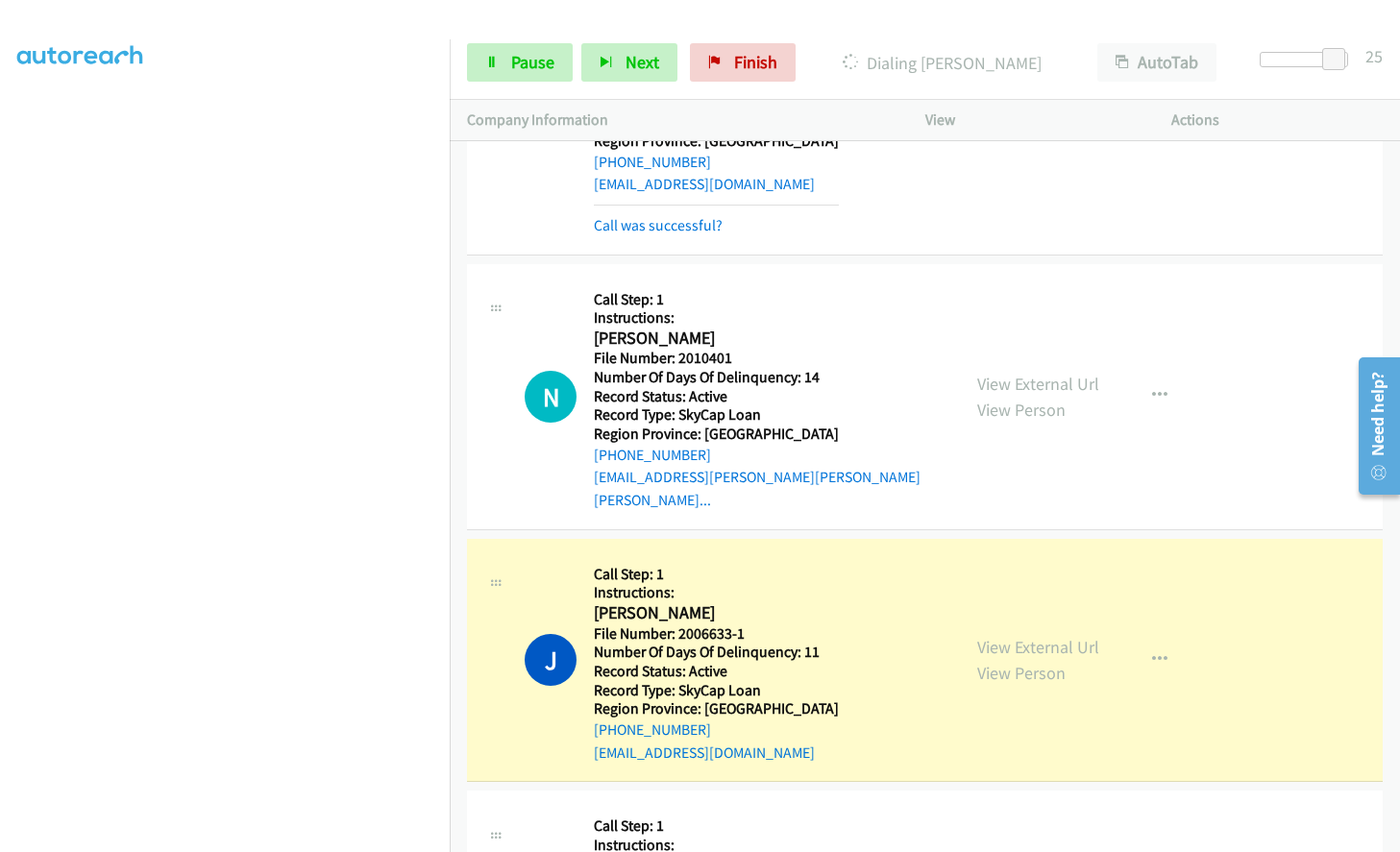 click on "View External Url
View Person
View External Url
Email
Schedule/Manage Callback
Skip Call
Add to do not call list" at bounding box center (1092, 912) 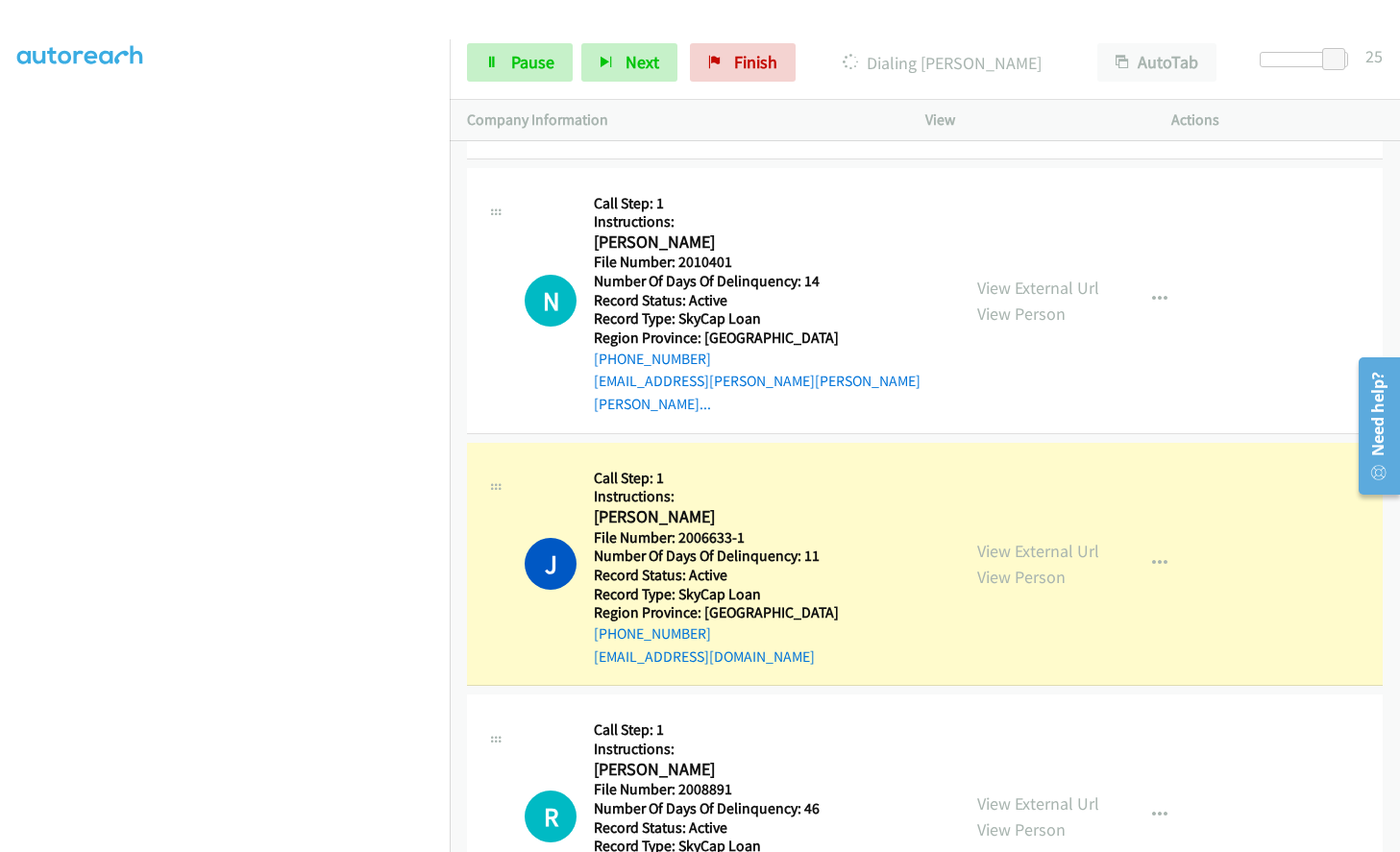 scroll, scrollTop: 2415, scrollLeft: 0, axis: vertical 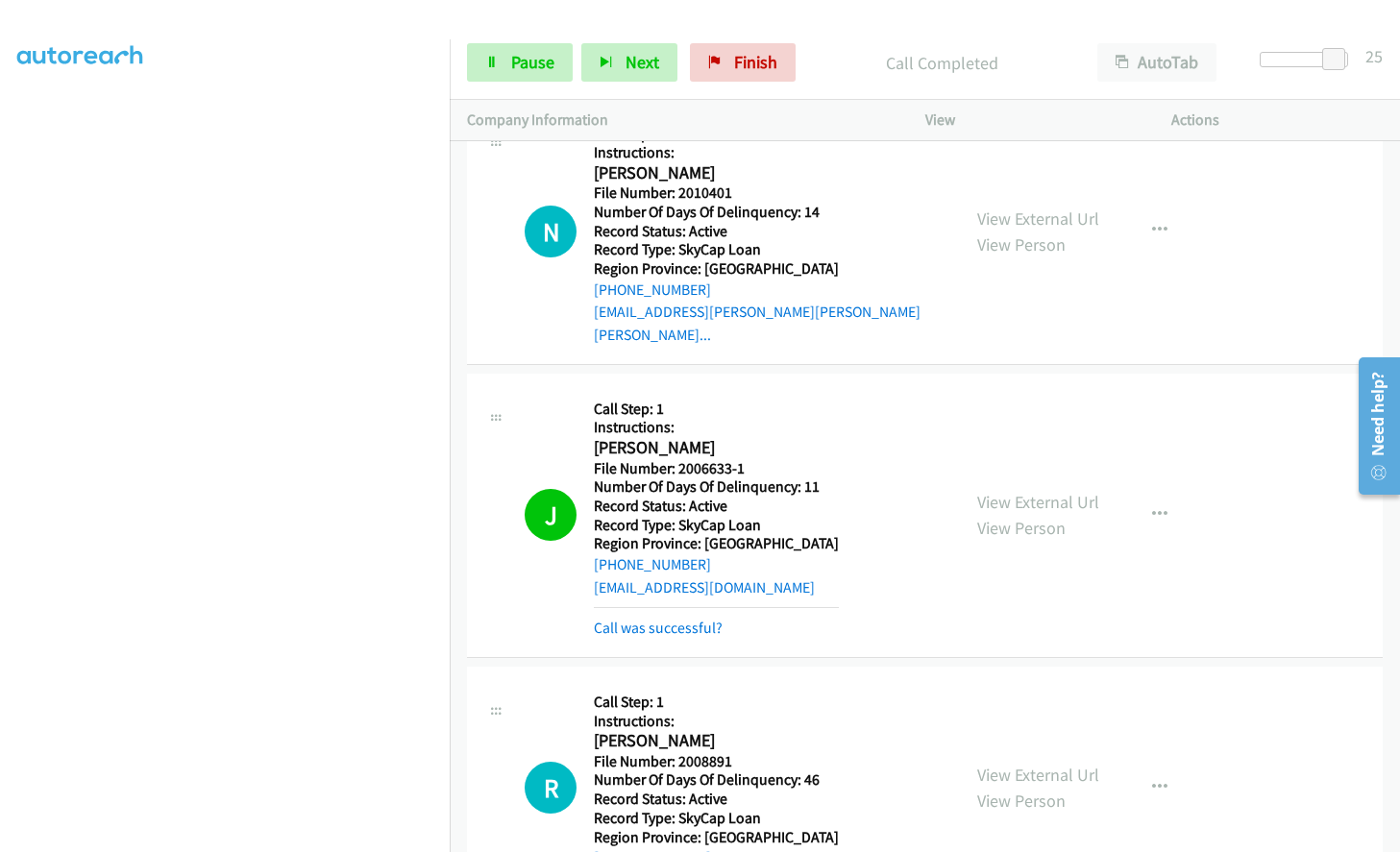 click on "View External Url
View Person
View External Url
Email
Schedule/Manage Callback
Skip Call
Add to do not call list" at bounding box center [1092, 515] 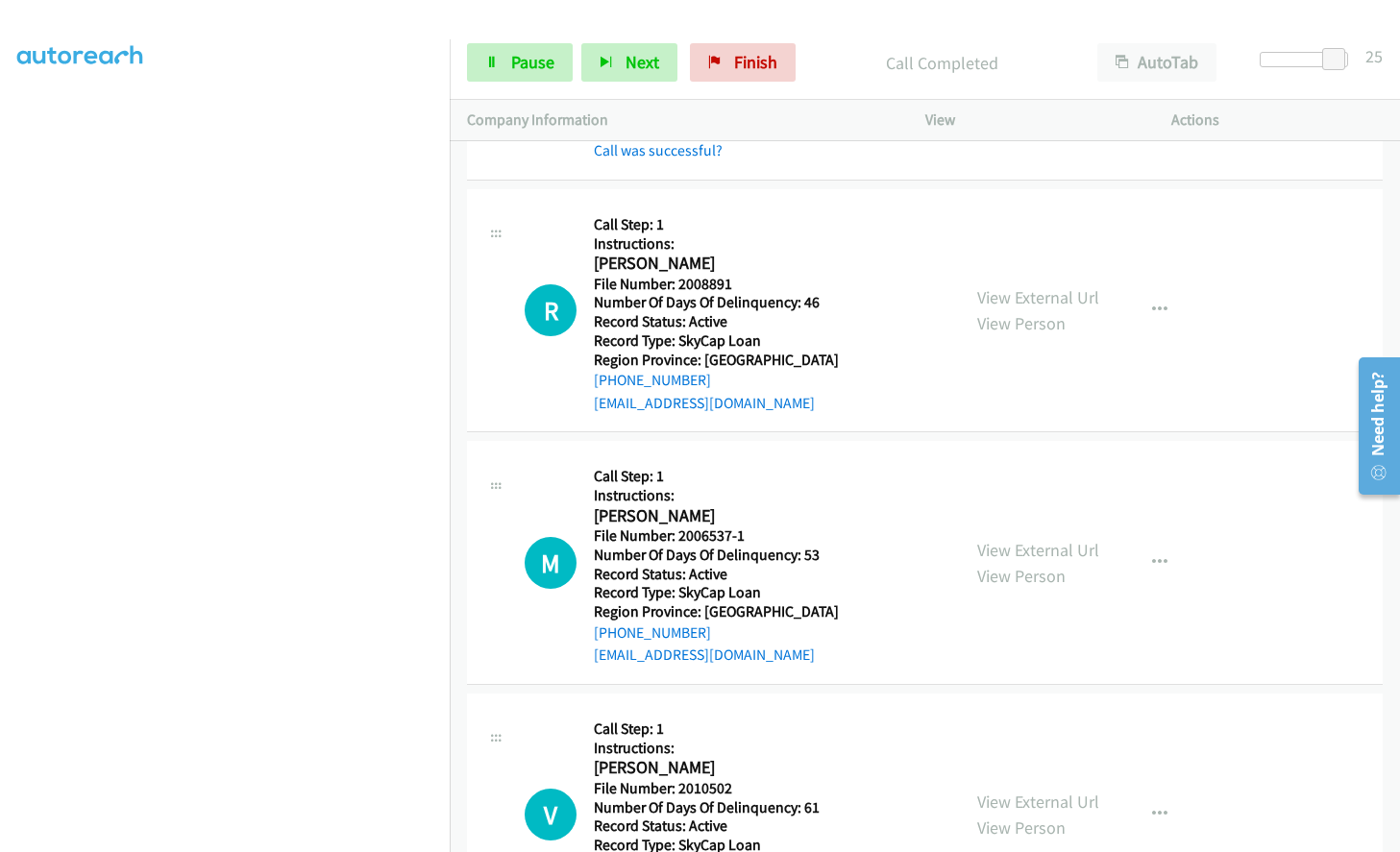 scroll, scrollTop: 2895, scrollLeft: 0, axis: vertical 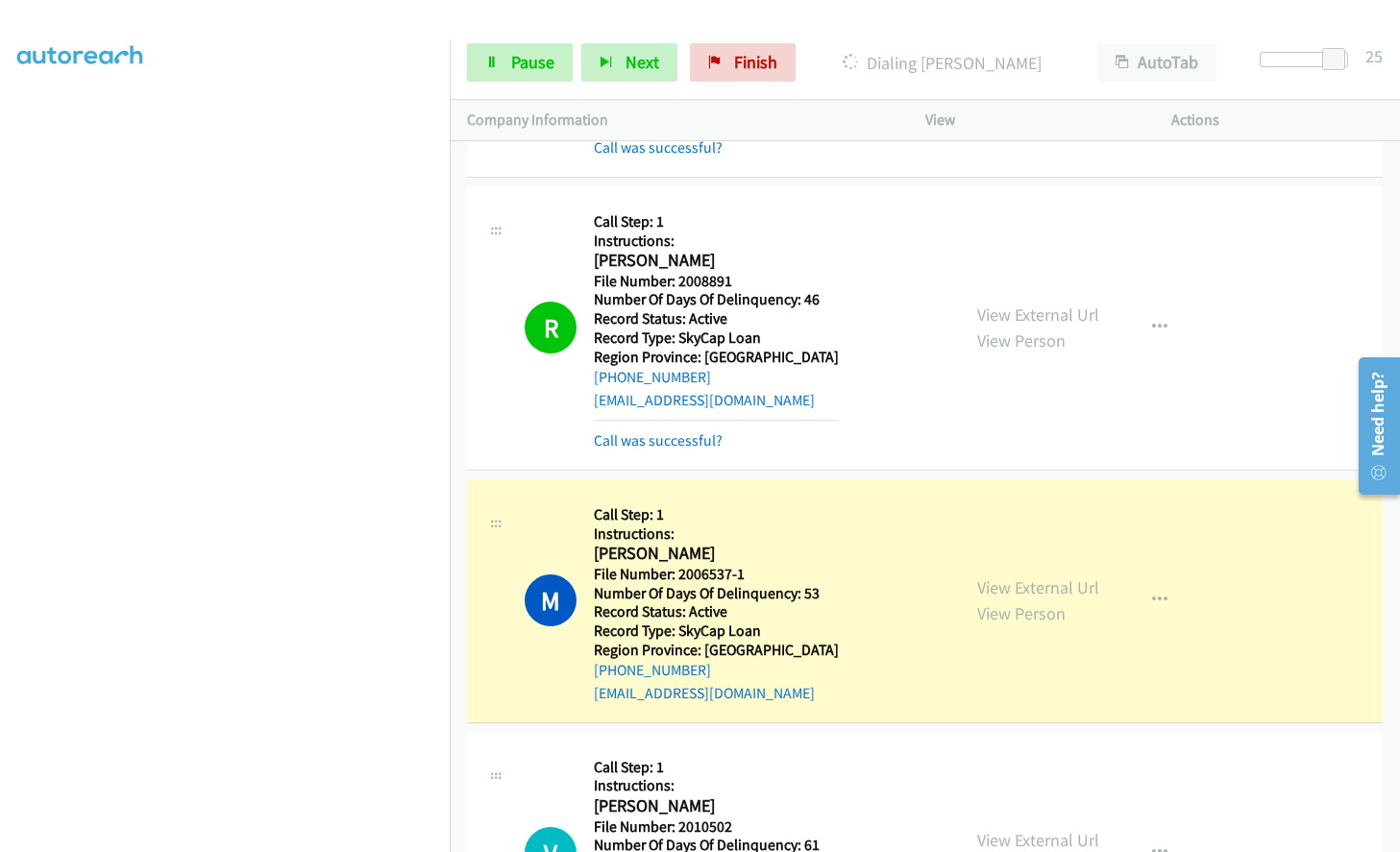 click on "Call Step: 1" at bounding box center [716, 515] 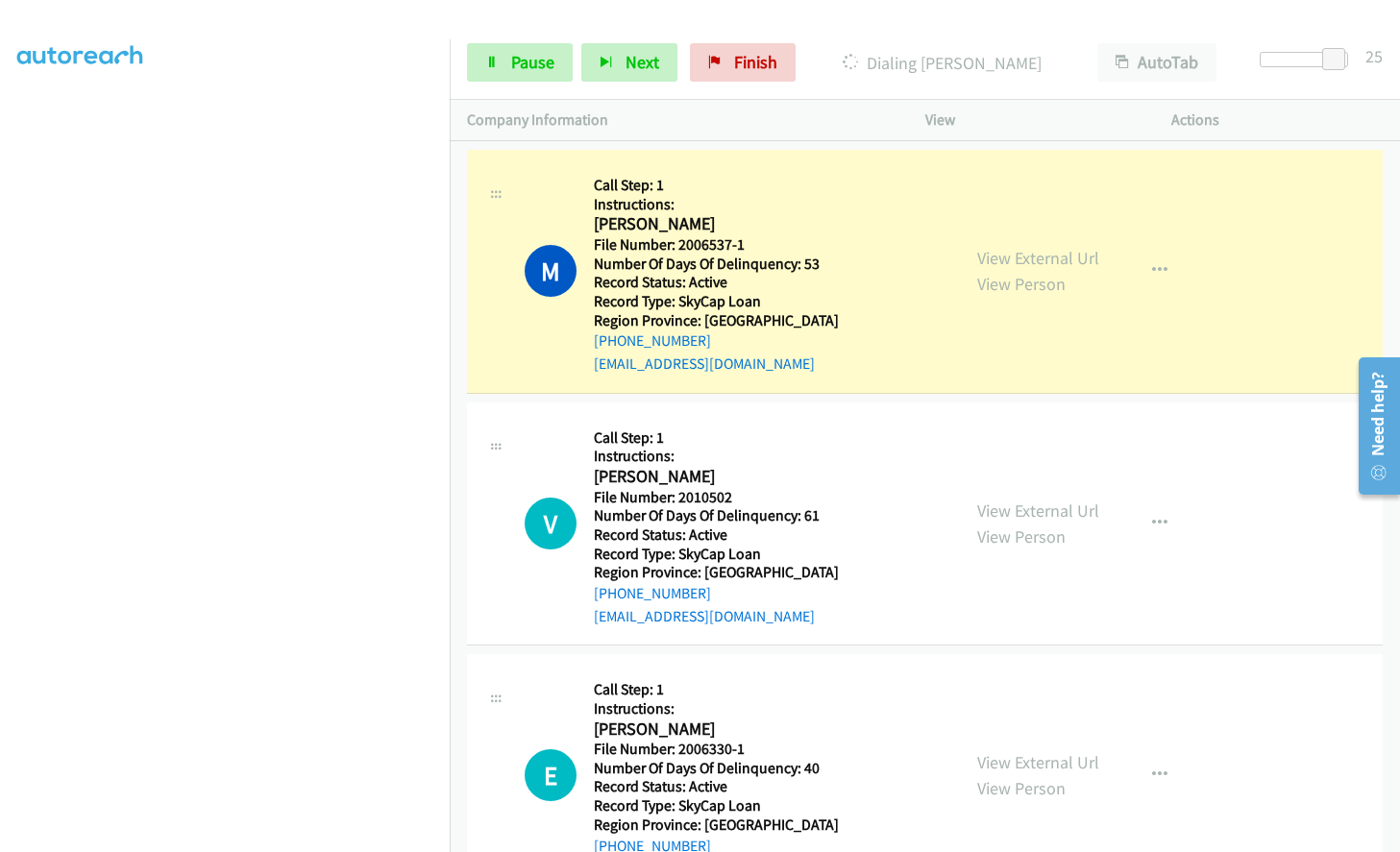 scroll, scrollTop: 3253, scrollLeft: 0, axis: vertical 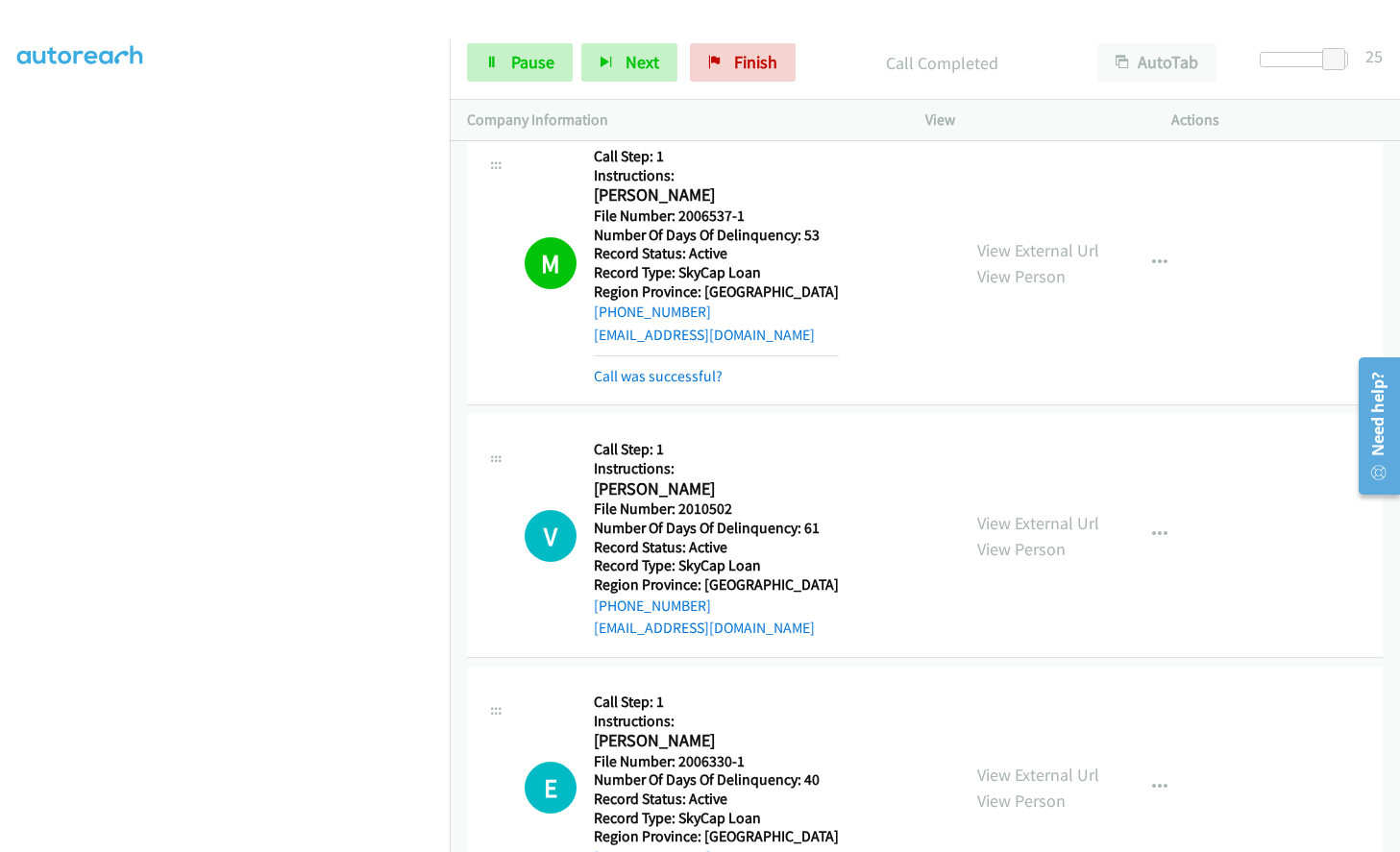 click on "V
Callback Scheduled
Call Step: 1
Instructions:
[PERSON_NAME]
America/New_York
File Number: 2010502
Number Of Days Of Delinquency: 61
Record Status: Active
Record Type: SkyCap Loan
Region Province: [GEOGRAPHIC_DATA]
[PHONE_NUMBER]
[EMAIL_ADDRESS][DOMAIN_NAME]
Call was successful?" at bounding box center [733, 535] 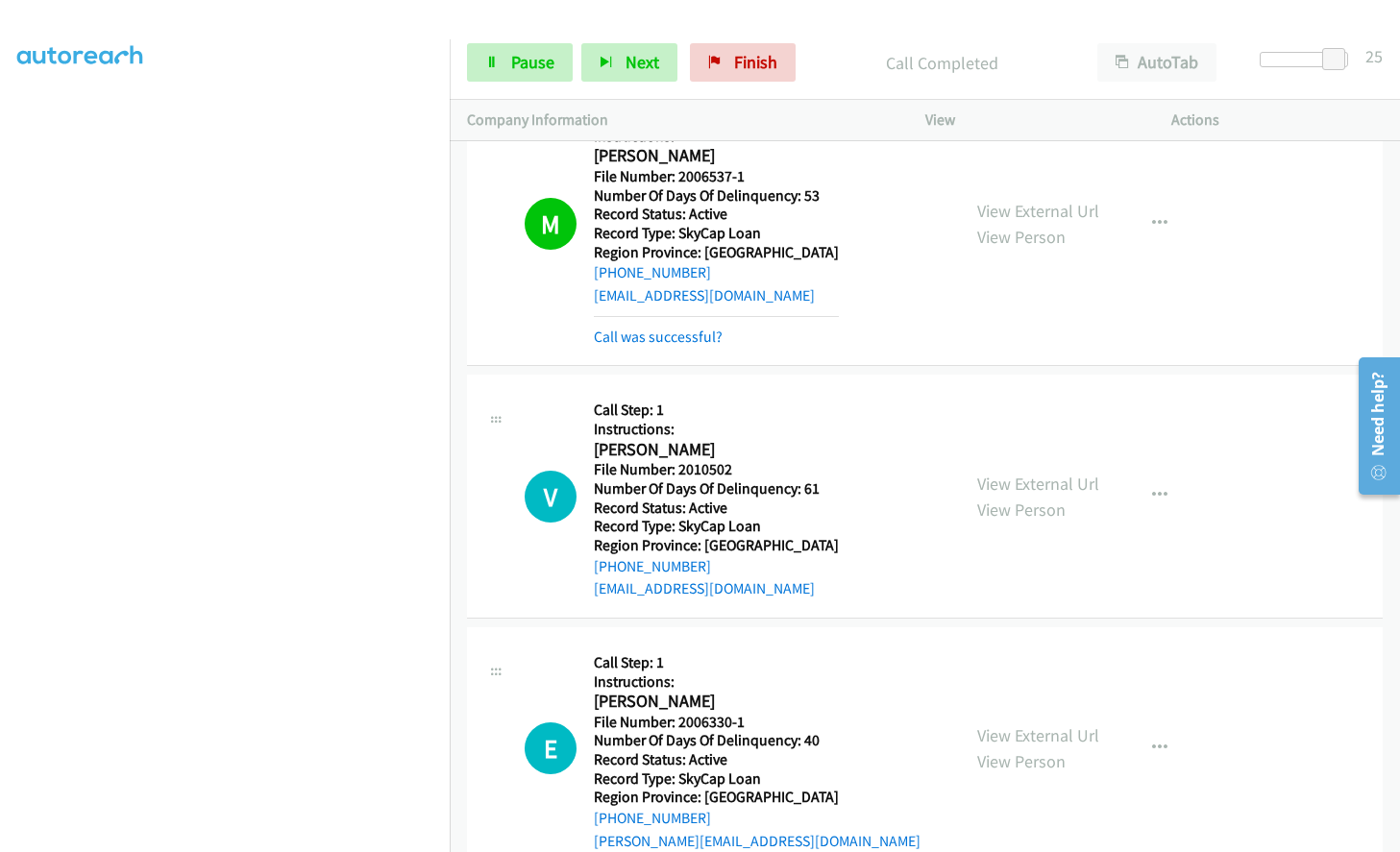 scroll, scrollTop: 3295, scrollLeft: 0, axis: vertical 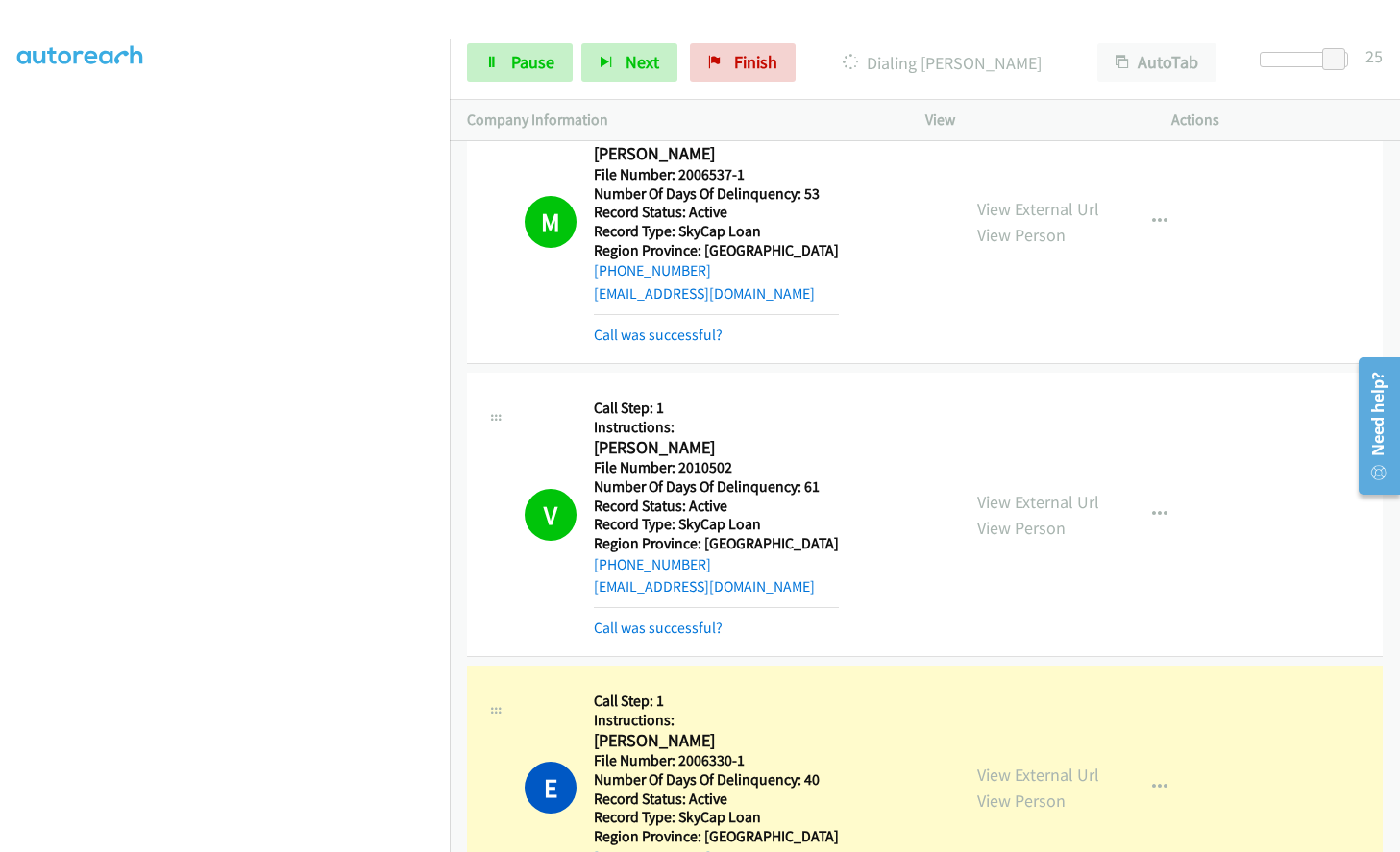 click on "V
Callback Scheduled
Call Step: 1
Instructions:
[PERSON_NAME]
America/New_York
File Number: 2010502
Number Of Days Of Delinquency: 61
Record Status: Active
Record Type: SkyCap Loan
Region Province: [GEOGRAPHIC_DATA]
[PHONE_NUMBER]
[EMAIL_ADDRESS][DOMAIN_NAME]
Call was successful?" at bounding box center (713, 514) 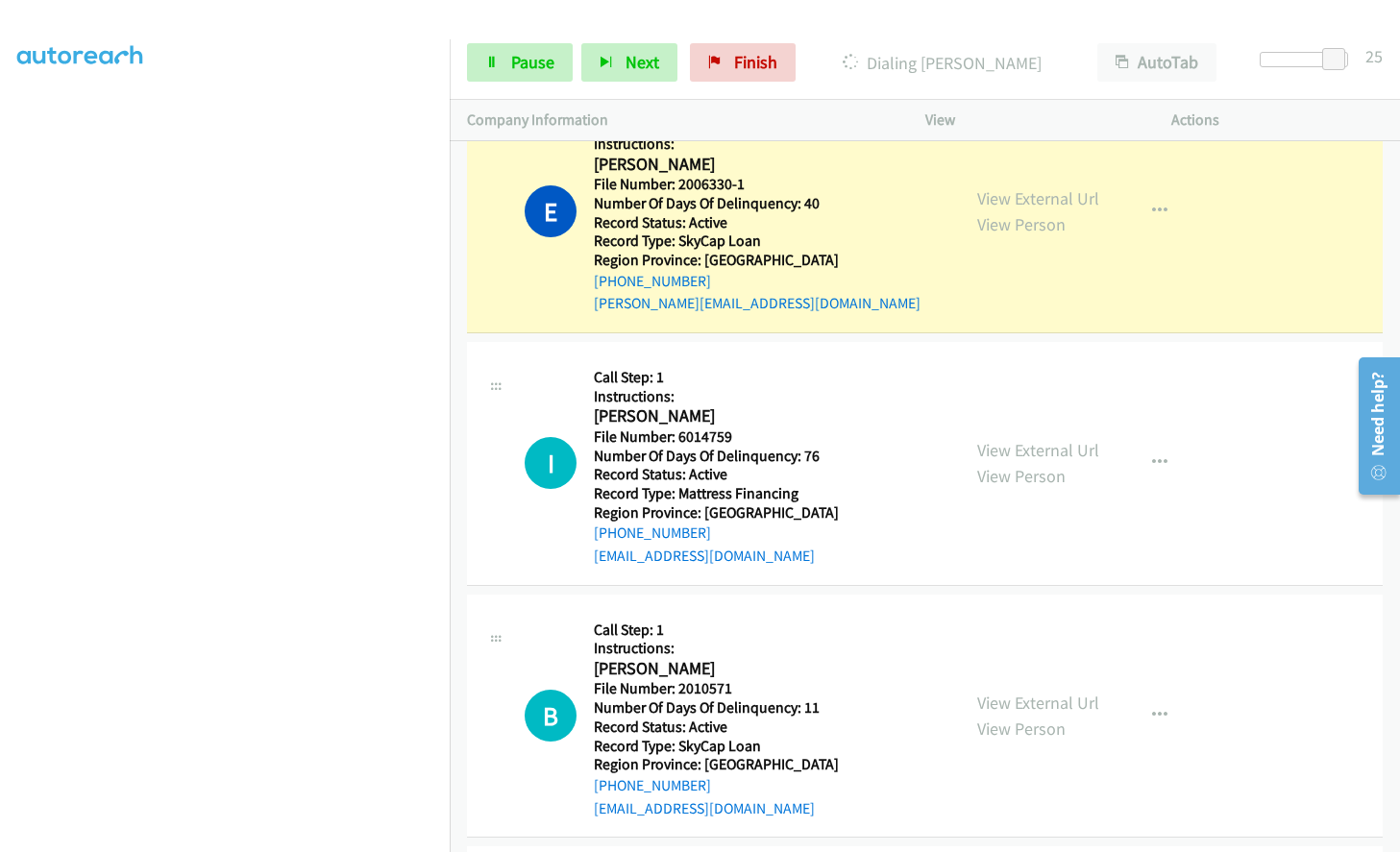 scroll, scrollTop: 3891, scrollLeft: 0, axis: vertical 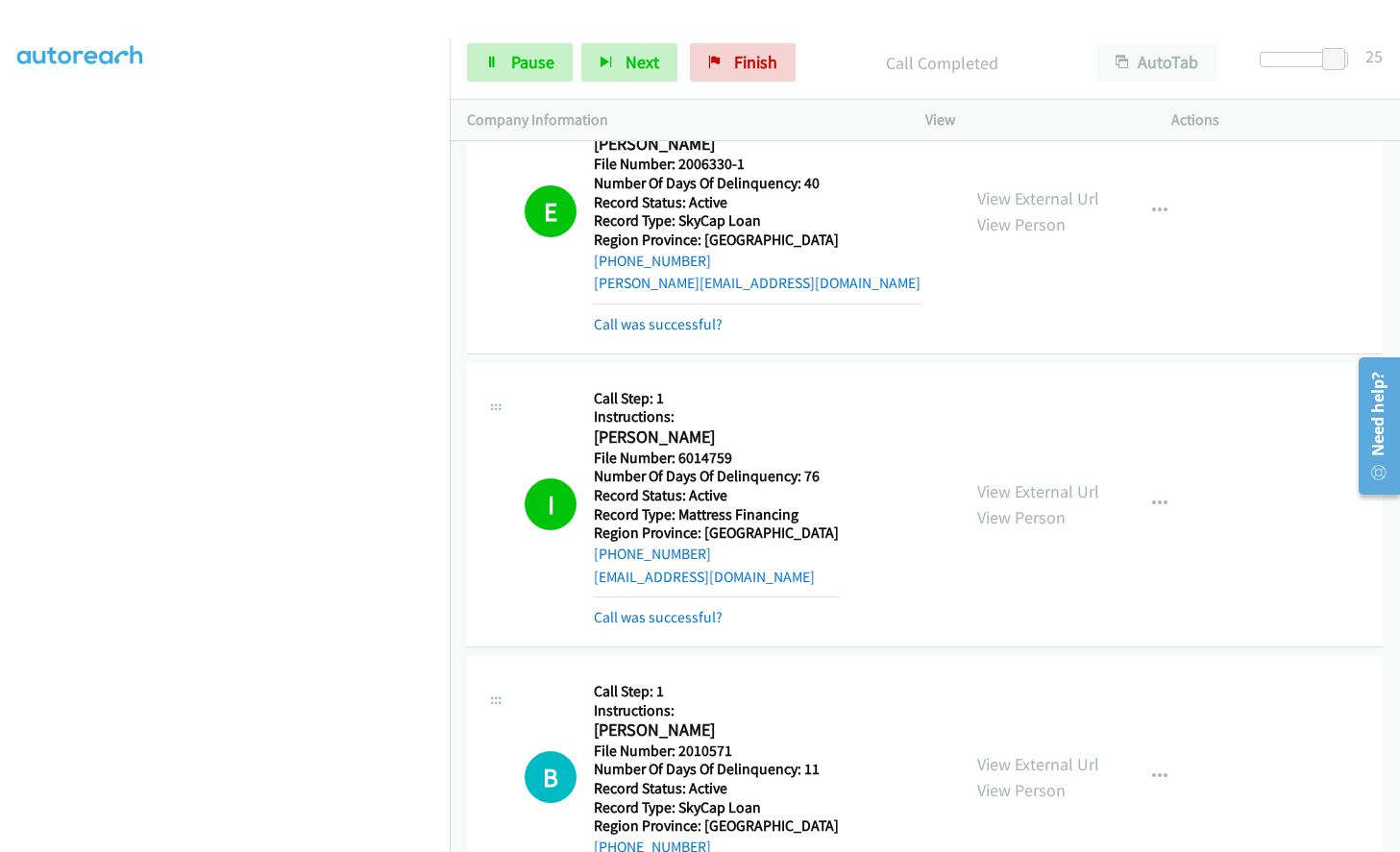 click on "I
Callback Scheduled
Call Step: 1
Instructions:
[PERSON_NAME]
America/New_York
File Number: 6014759
Number Of Days Of Delinquency: 76
Record Status: Active
Record Type: Mattress Financing
Region Province: [GEOGRAPHIC_DATA]
[PHONE_NUMBER]
[EMAIL_ADDRESS][DOMAIN_NAME]
Call was successful?
View External Url
View Person
View External Url
Email
Schedule/Manage Callback
Skip Call
Add to do not call list" at bounding box center (924, 505) 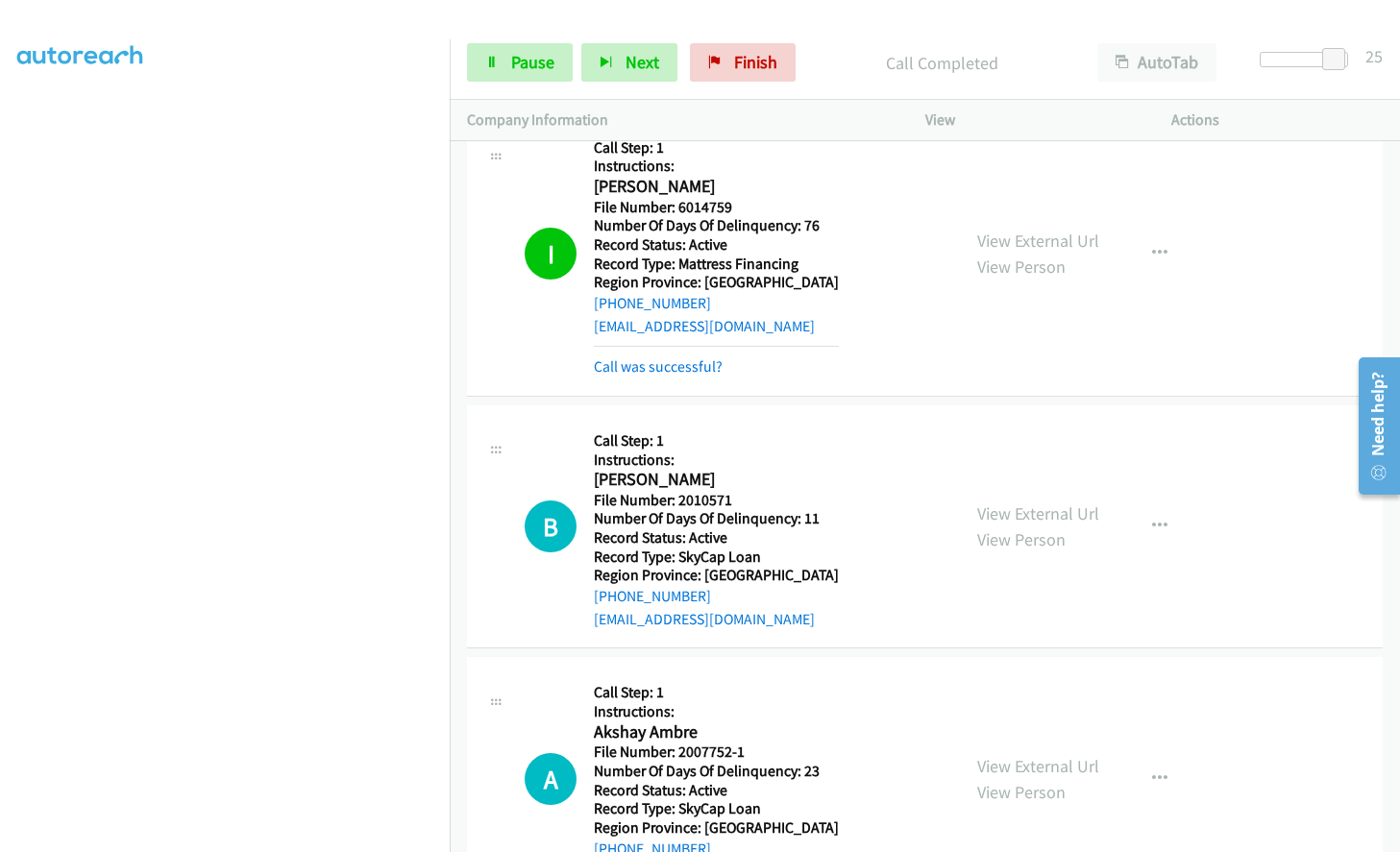 scroll, scrollTop: 4174, scrollLeft: 0, axis: vertical 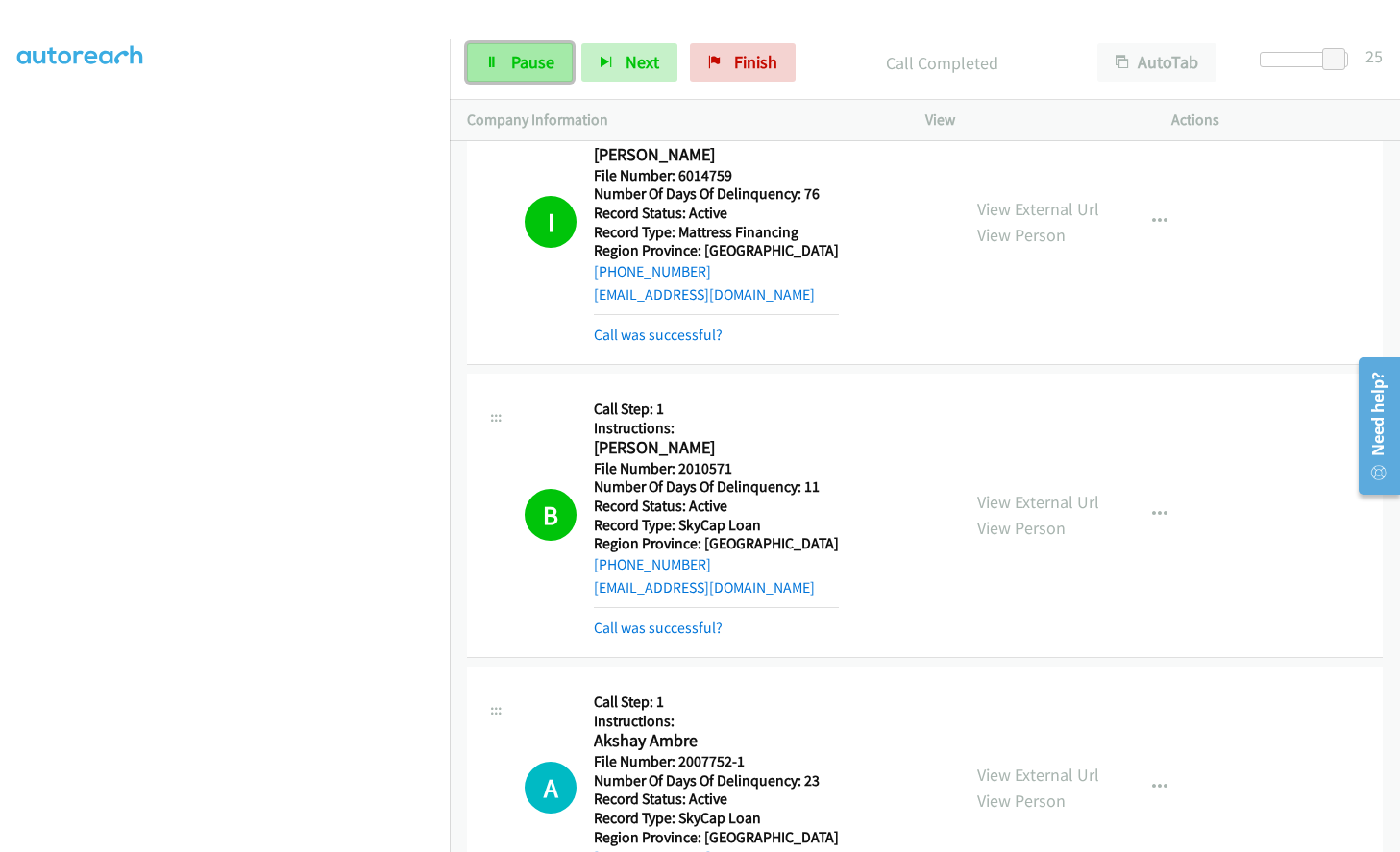 click on "Pause" at bounding box center (532, 61) 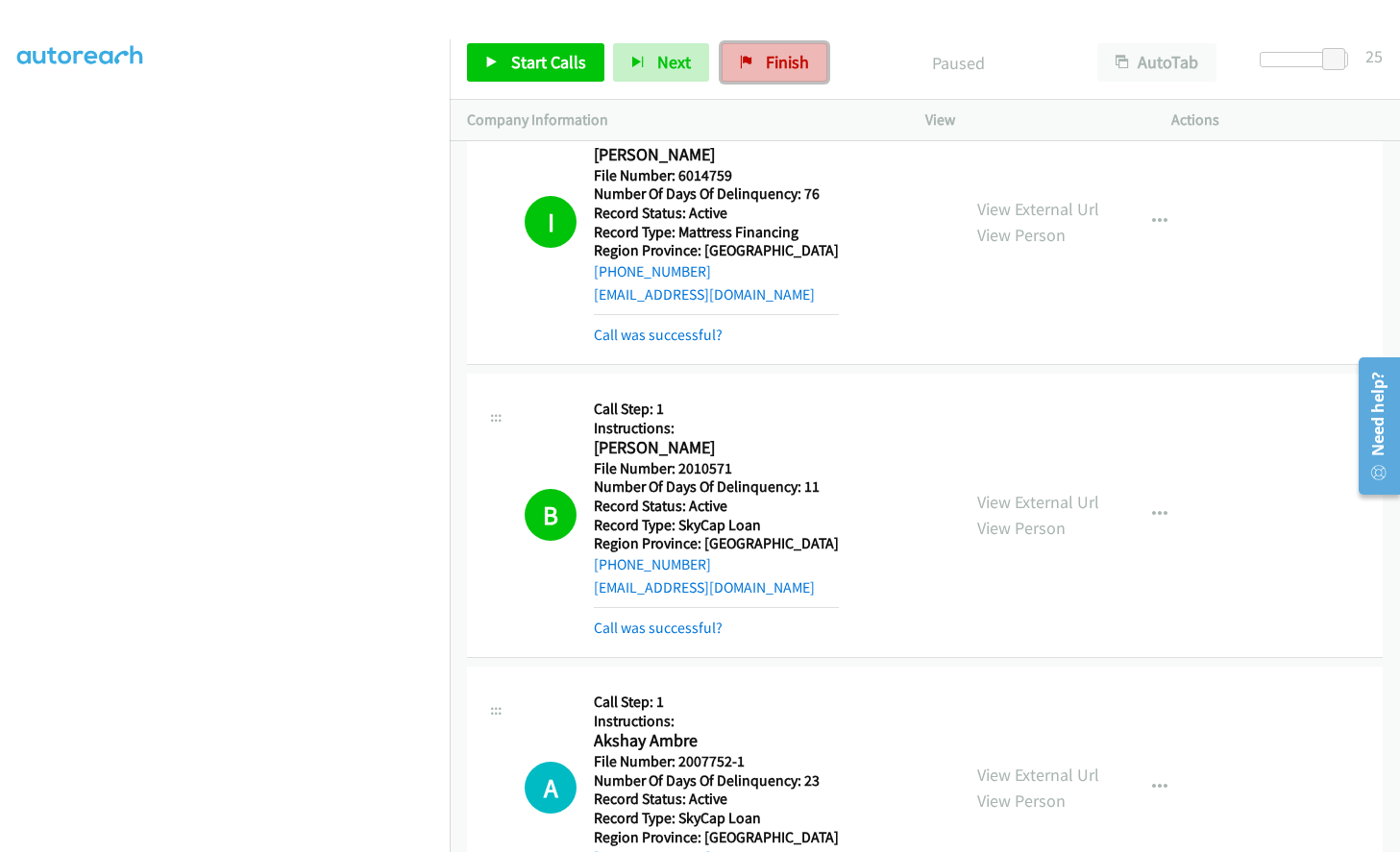 click on "Finish" at bounding box center (774, 62) 